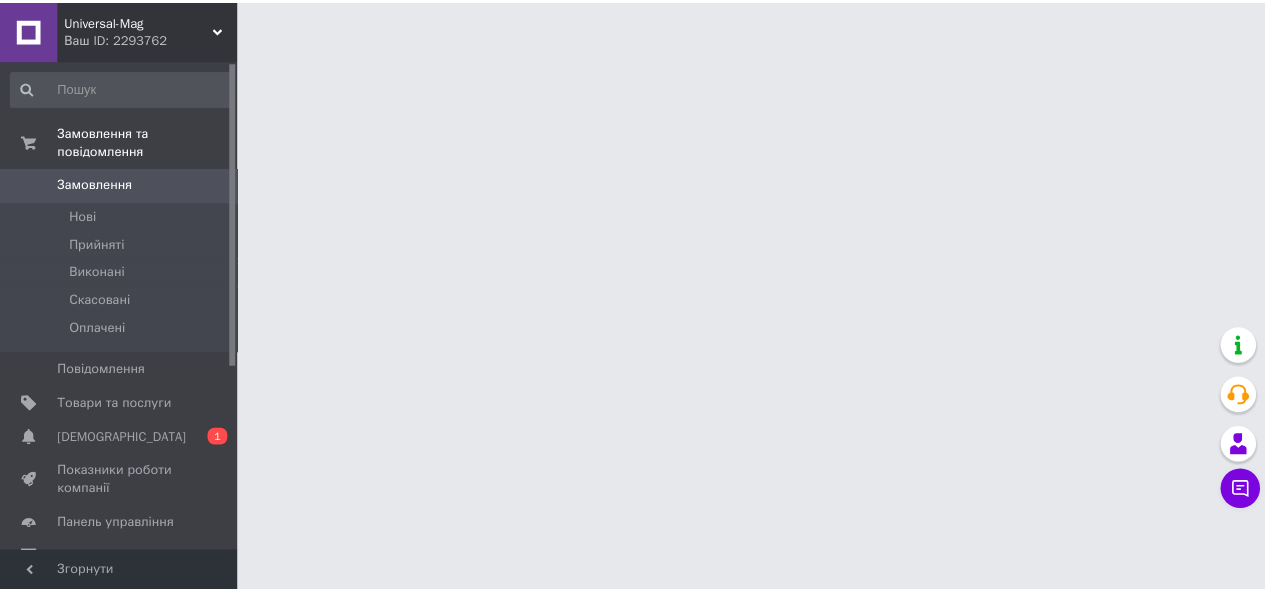 scroll, scrollTop: 0, scrollLeft: 0, axis: both 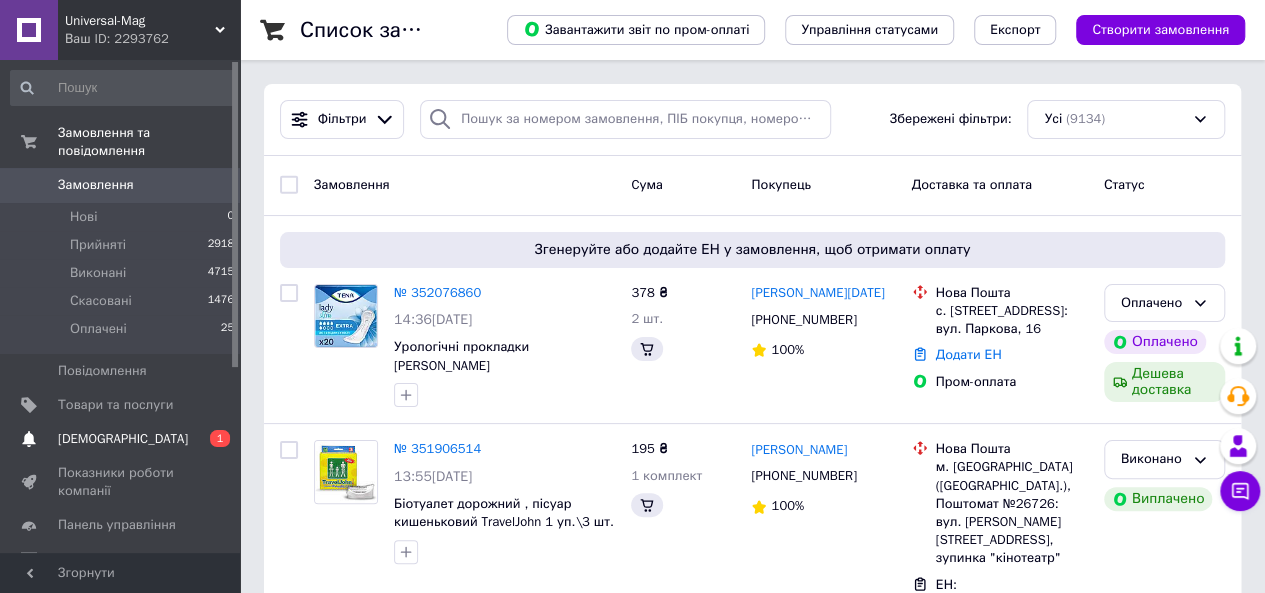 click on "[DEMOGRAPHIC_DATA]" at bounding box center [123, 439] 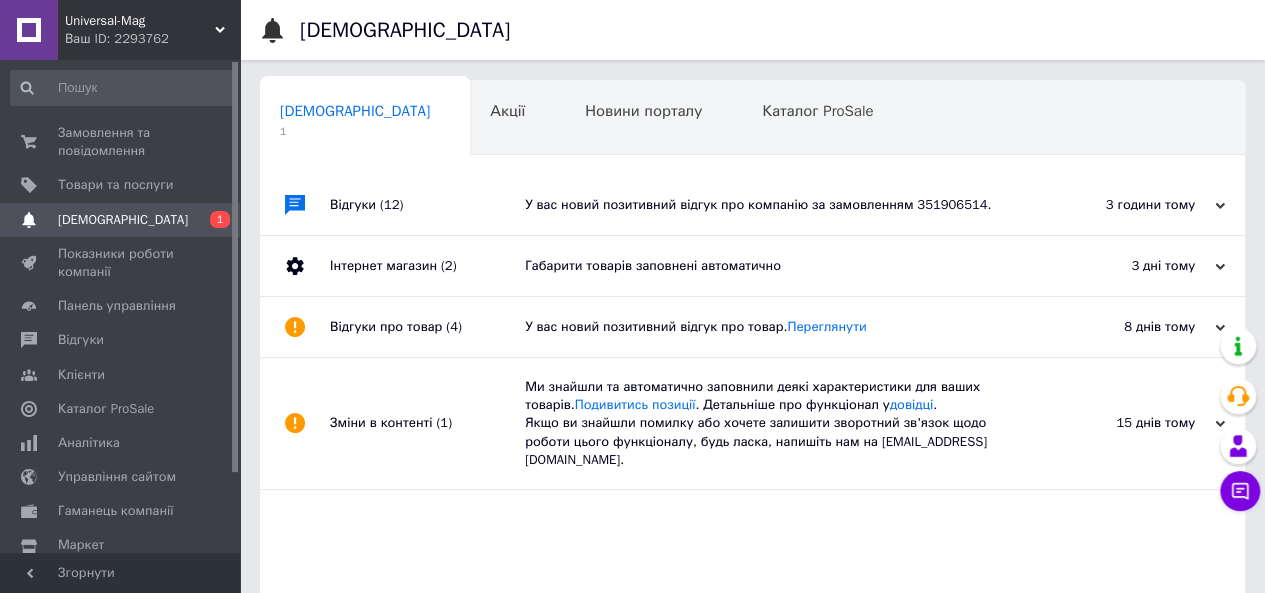 click on "У вас новий позитивний відгук про компанію за замовленням 351906514." at bounding box center [775, 205] 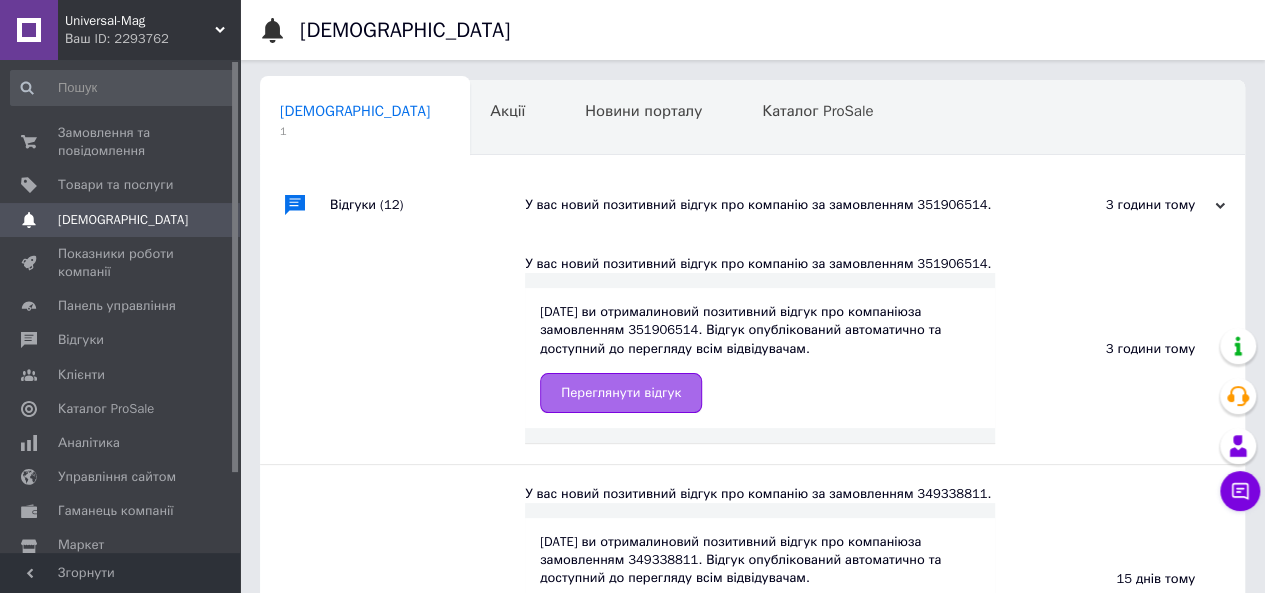 click on "Переглянути відгук" at bounding box center [621, 393] 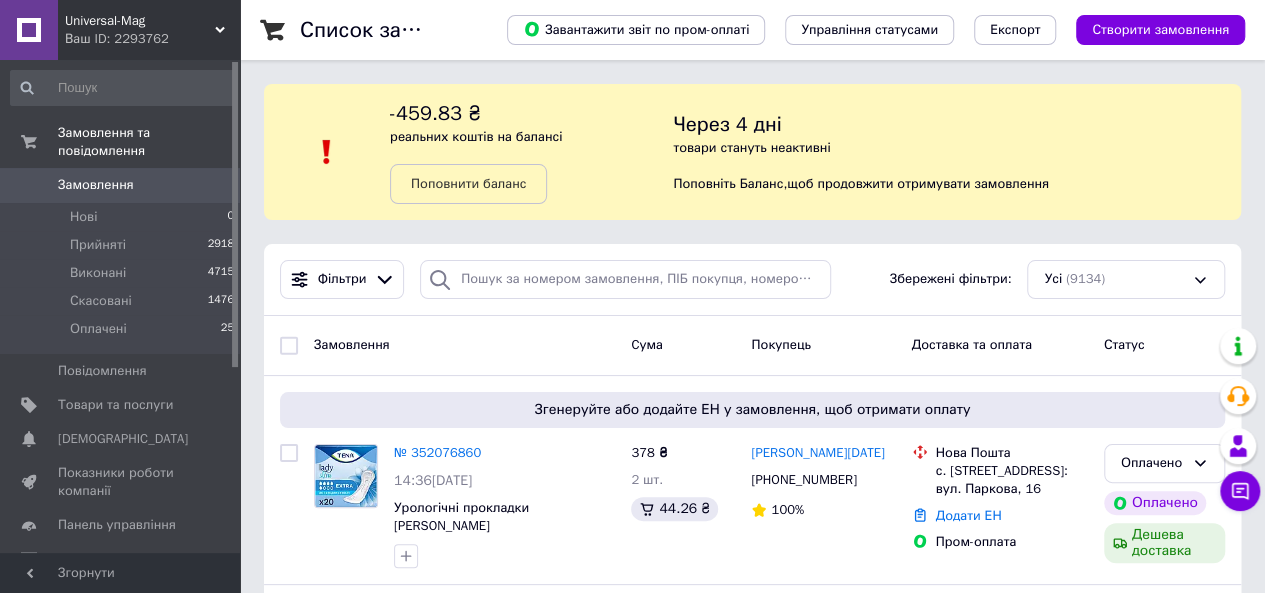 scroll, scrollTop: 100, scrollLeft: 0, axis: vertical 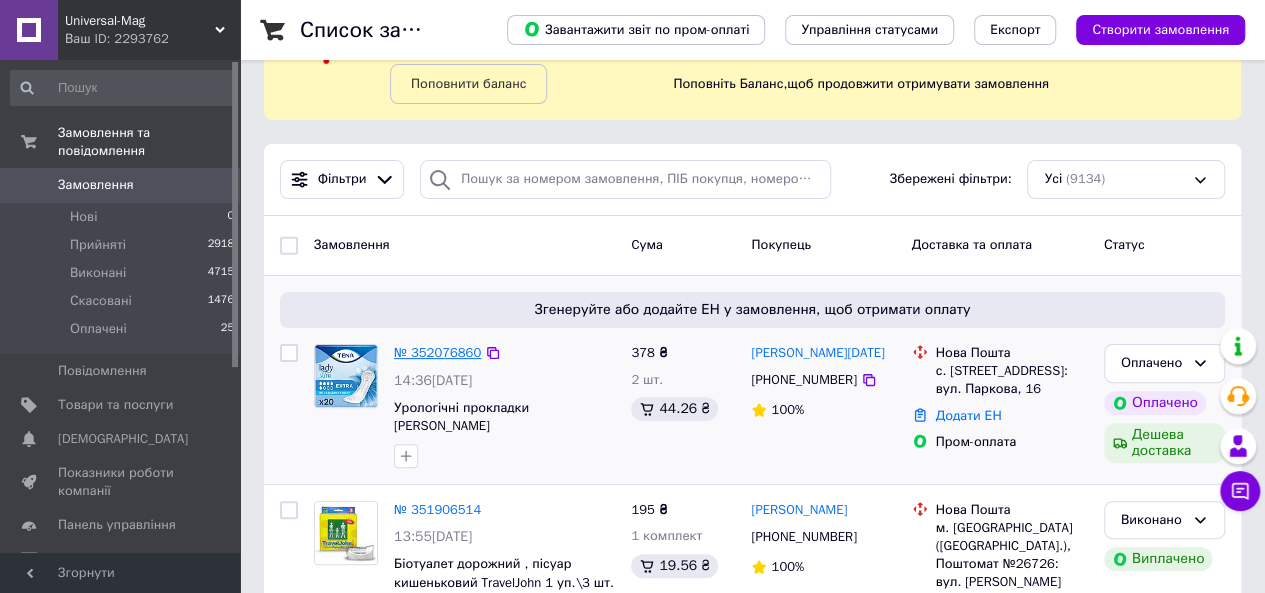 click on "№ 352076860" at bounding box center (437, 352) 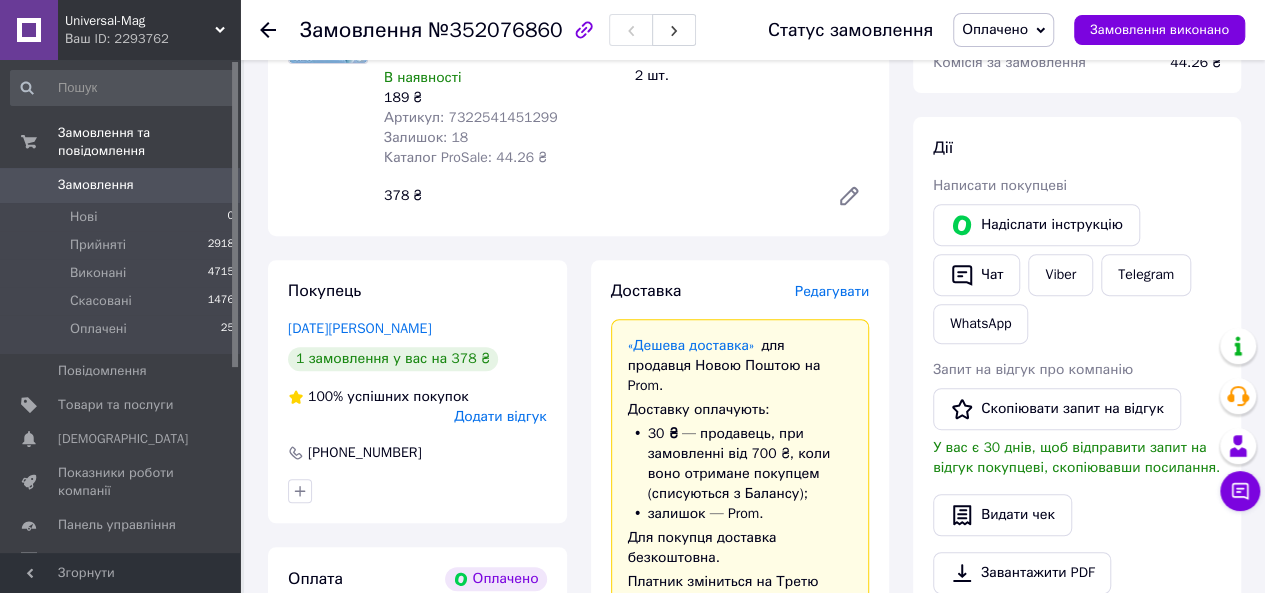 scroll, scrollTop: 300, scrollLeft: 0, axis: vertical 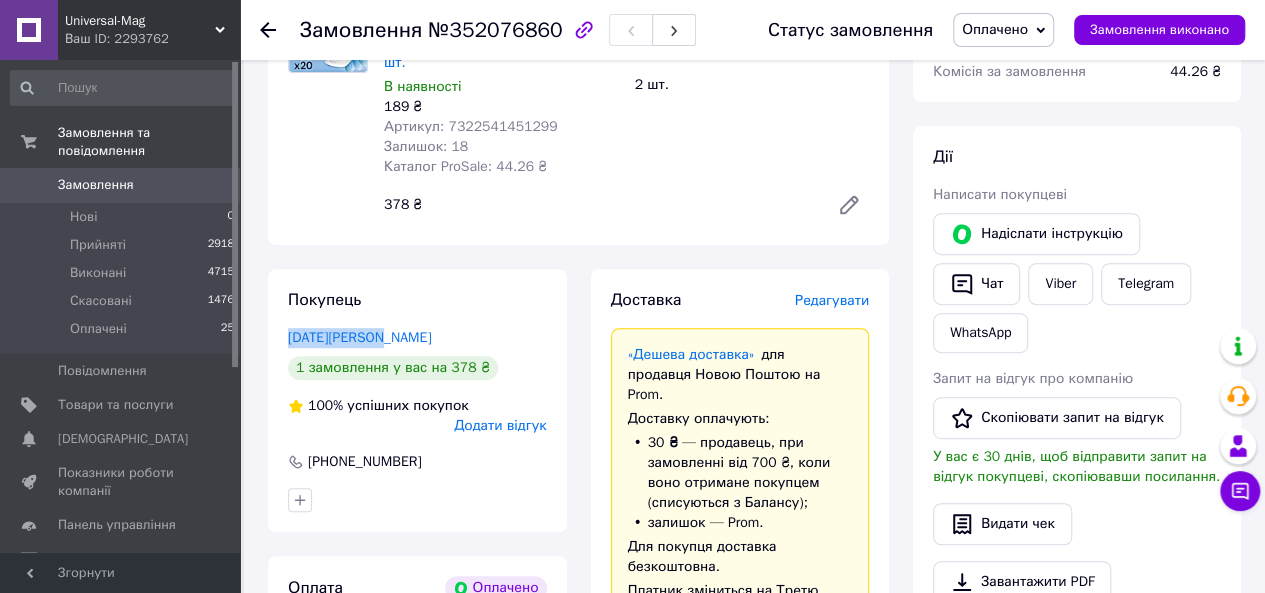 drag, startPoint x: 280, startPoint y: 295, endPoint x: 402, endPoint y: 295, distance: 122 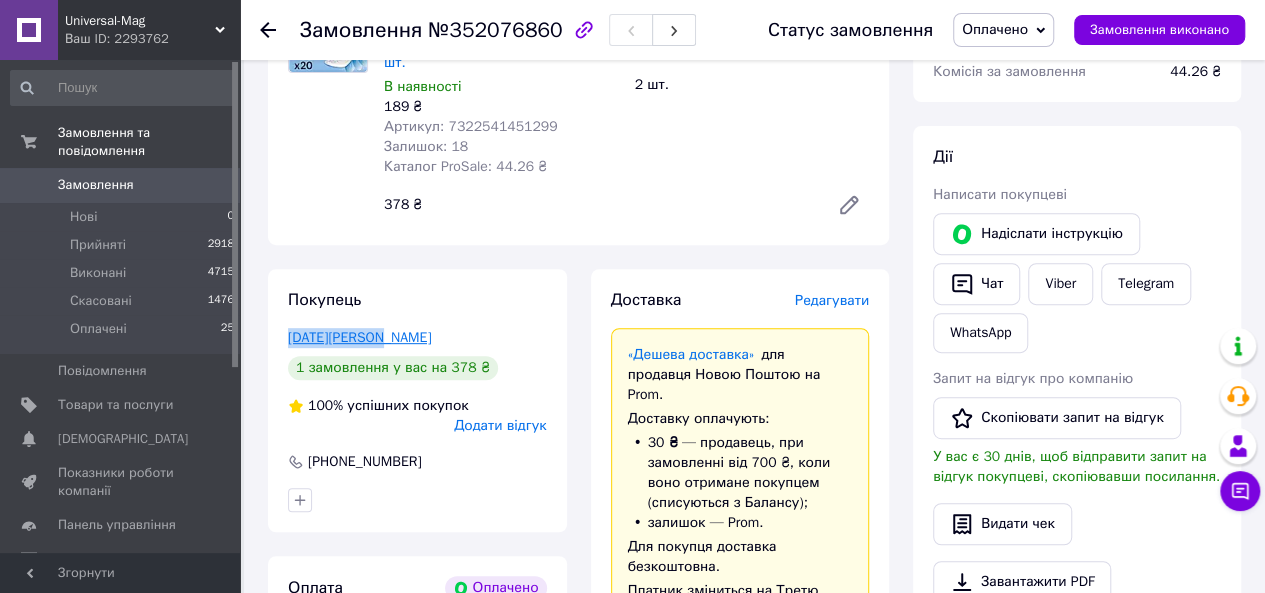 copy on "[DATE][PERSON_NAME]" 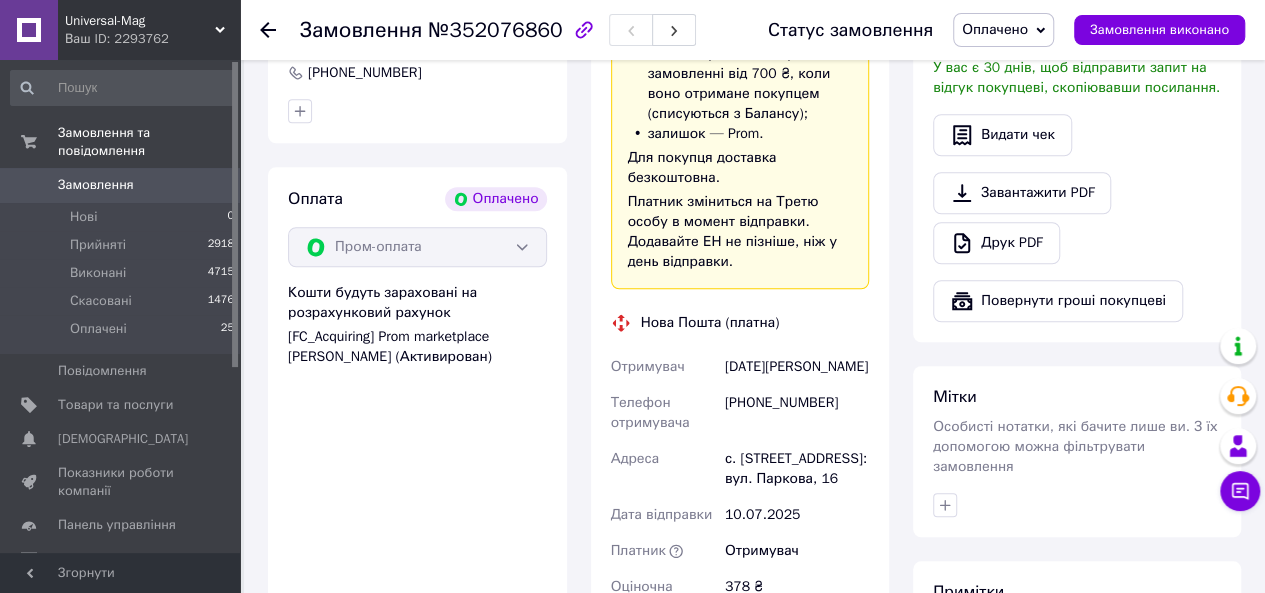 scroll, scrollTop: 700, scrollLeft: 0, axis: vertical 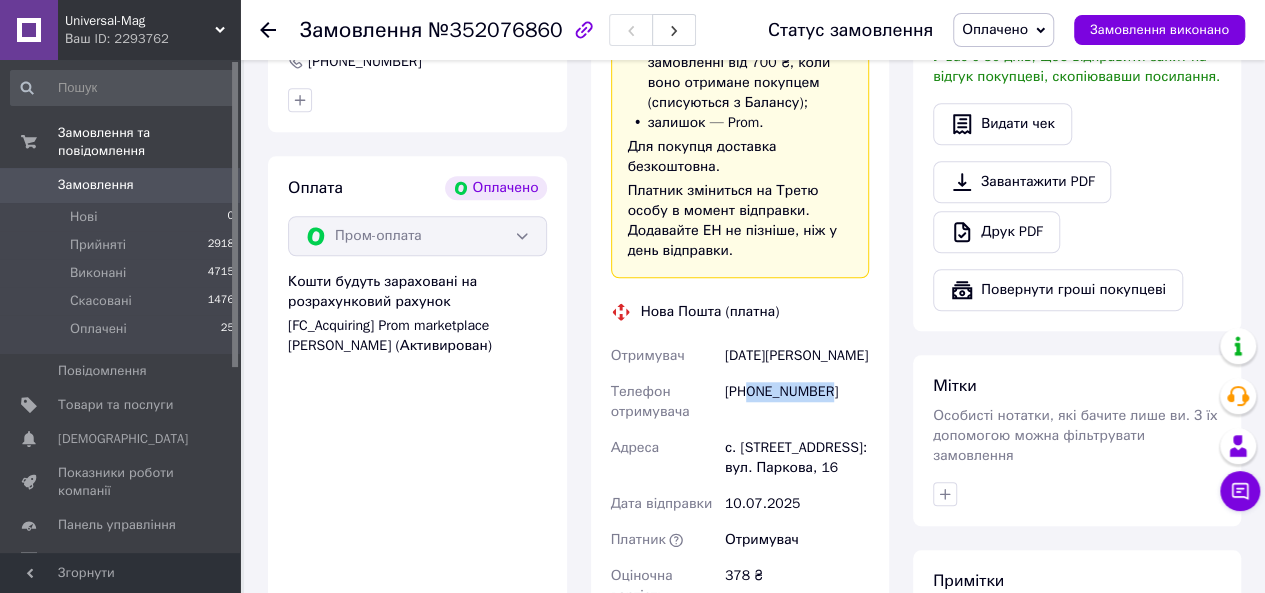 drag, startPoint x: 750, startPoint y: 314, endPoint x: 848, endPoint y: 312, distance: 98.02041 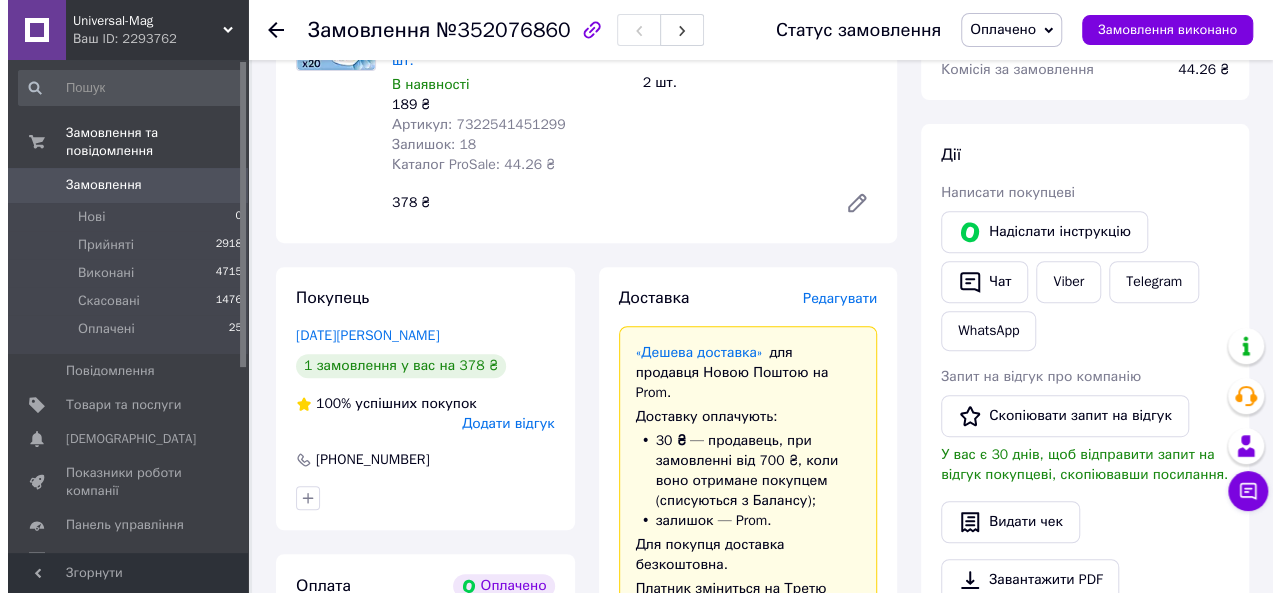 scroll, scrollTop: 300, scrollLeft: 0, axis: vertical 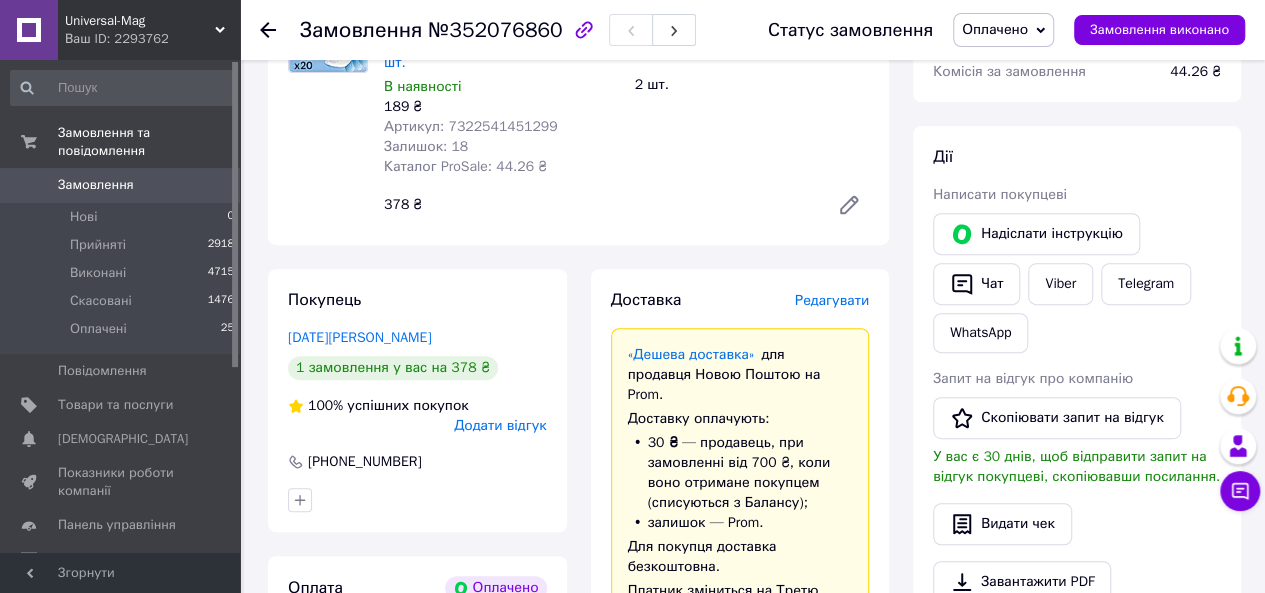 click on "Редагувати" at bounding box center [832, 300] 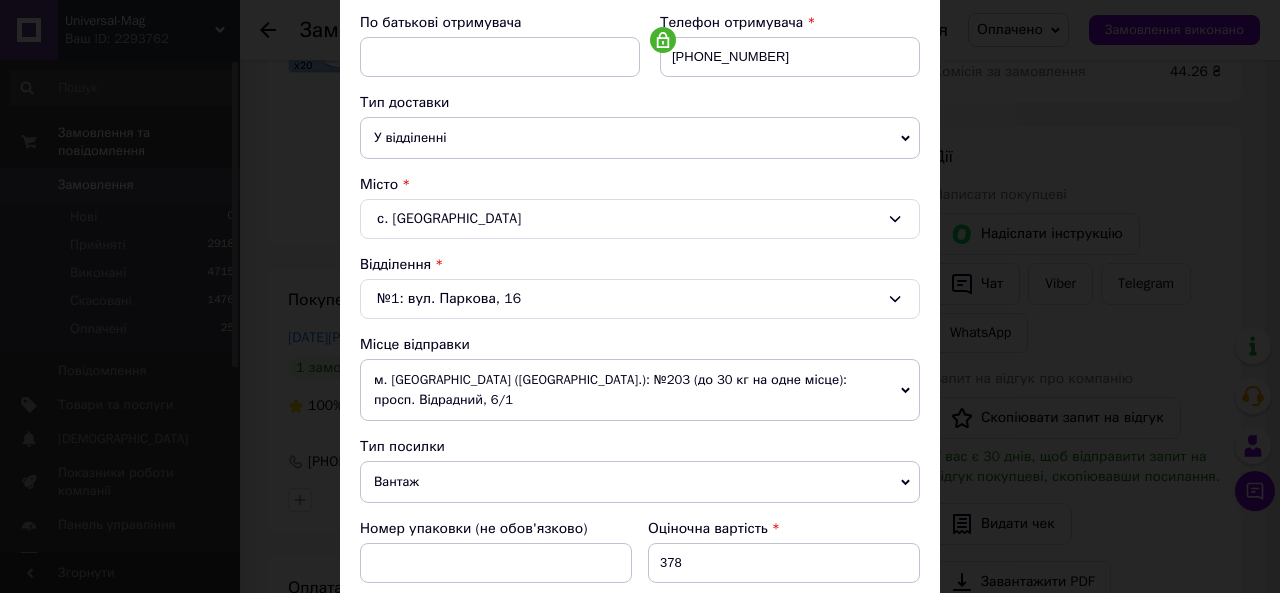 scroll, scrollTop: 400, scrollLeft: 0, axis: vertical 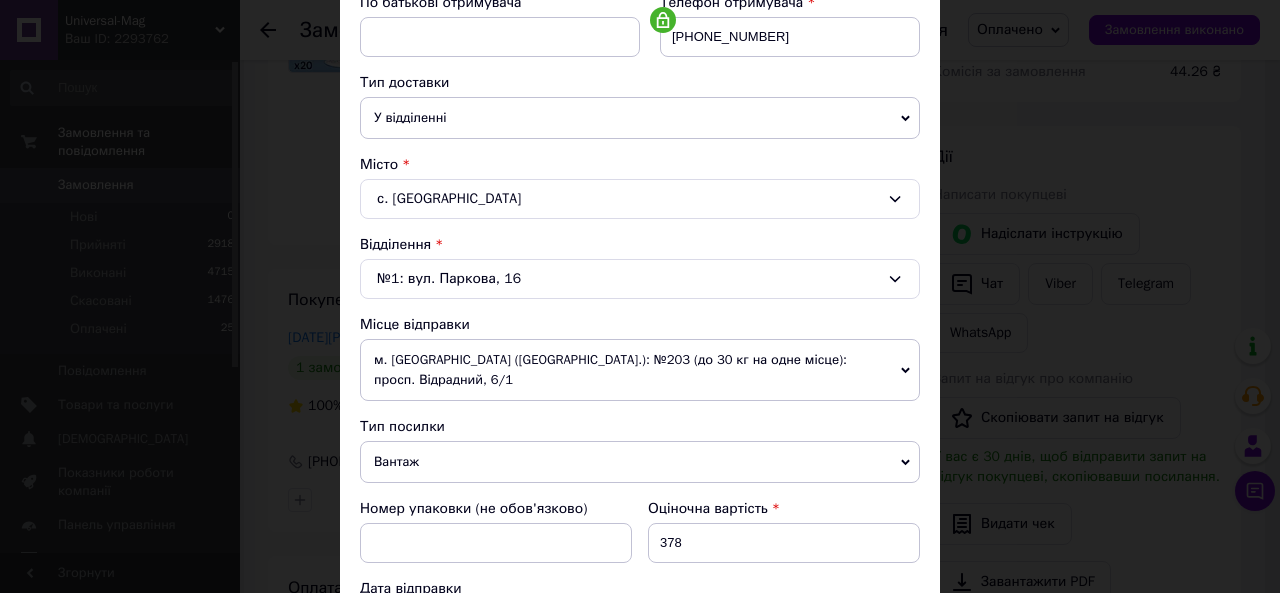 click 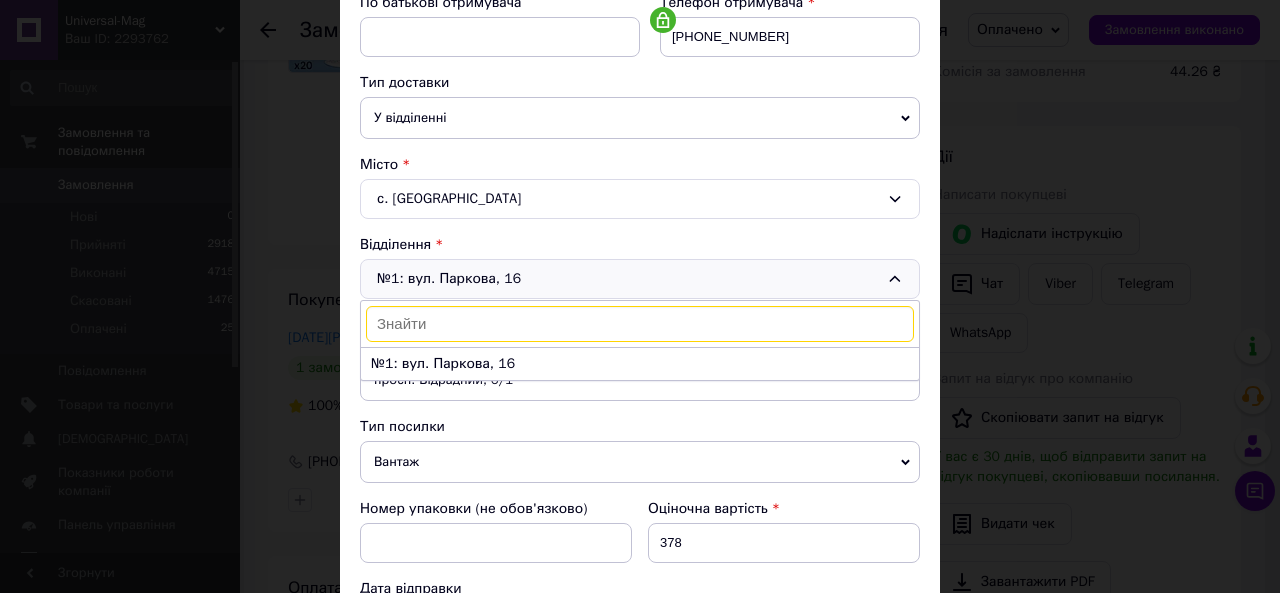 click at bounding box center [640, 324] 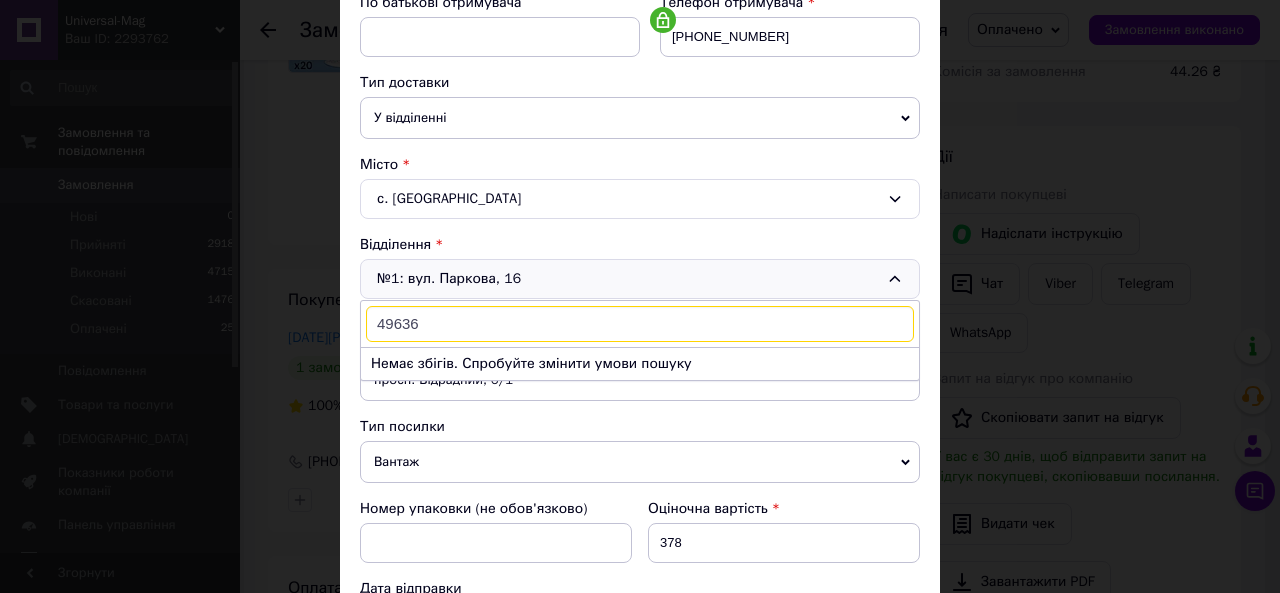 type on "49636" 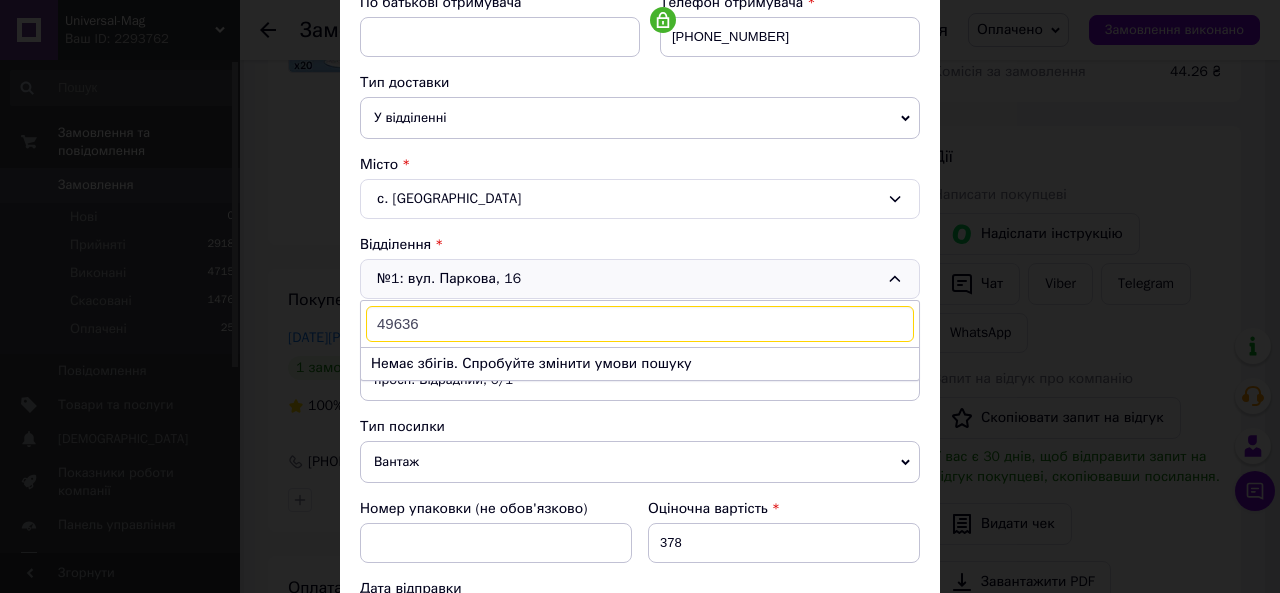 click 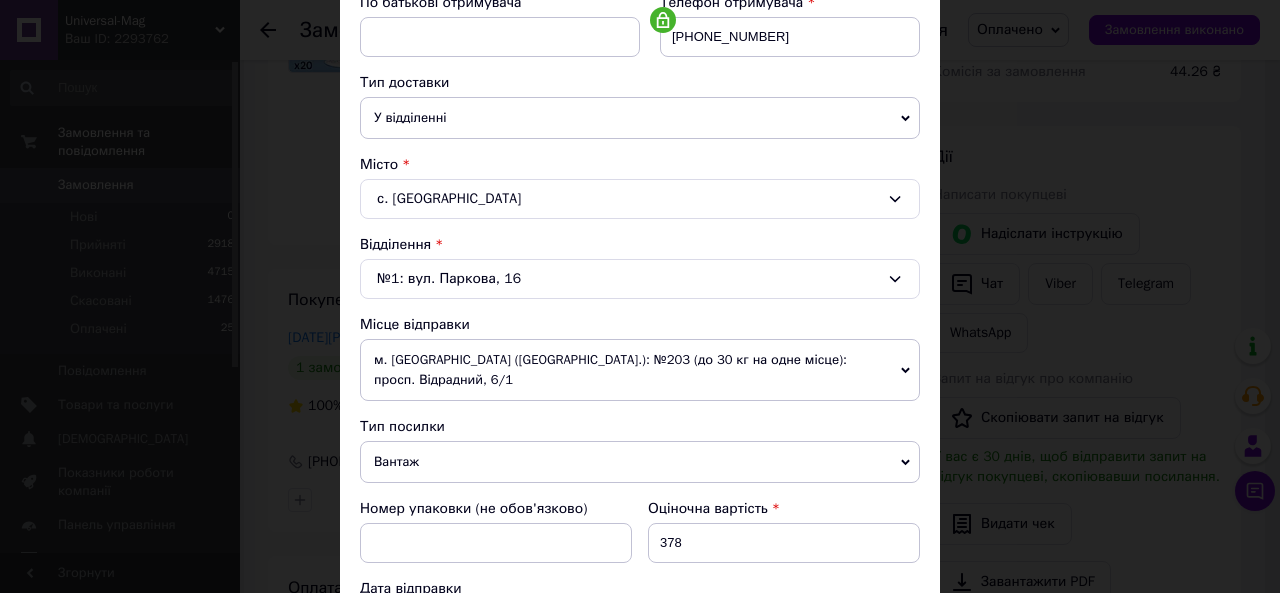 click on "№1: вул. Паркова, 16" at bounding box center [640, 279] 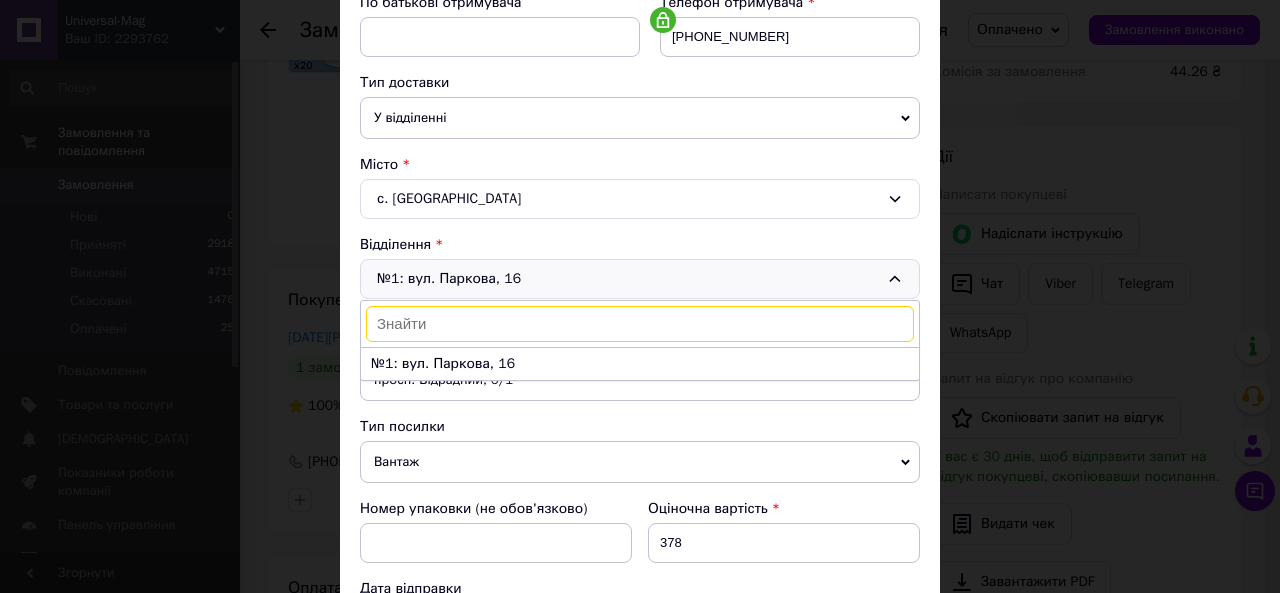 click at bounding box center [640, 324] 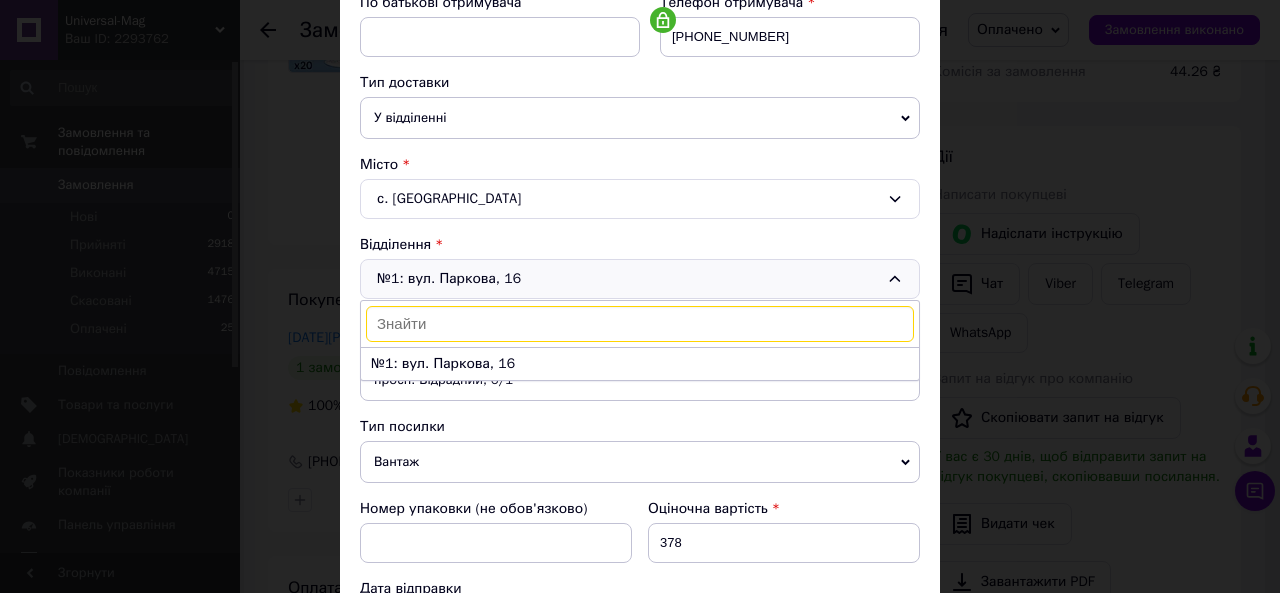 scroll, scrollTop: 300, scrollLeft: 0, axis: vertical 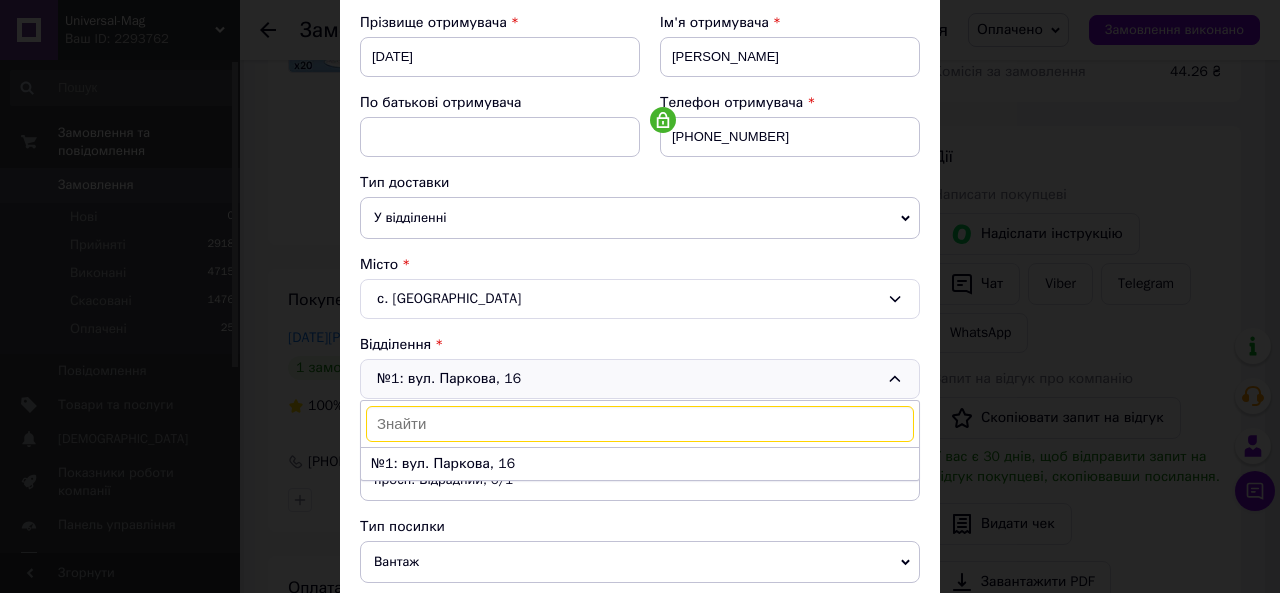 click 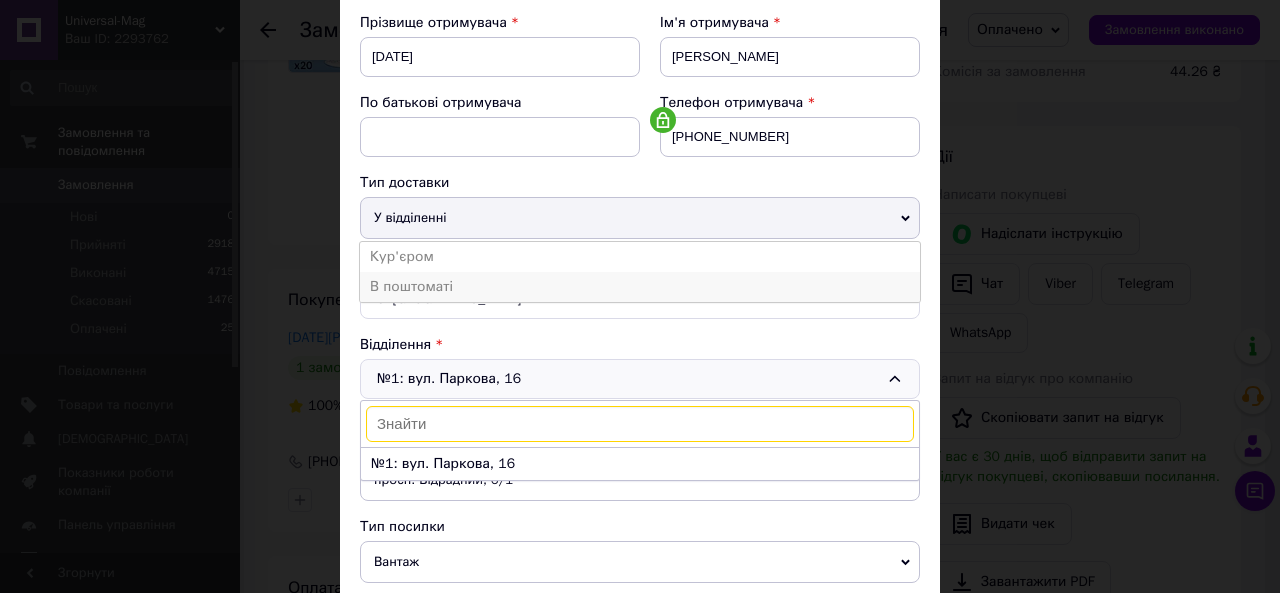click on "В поштоматі" at bounding box center (640, 287) 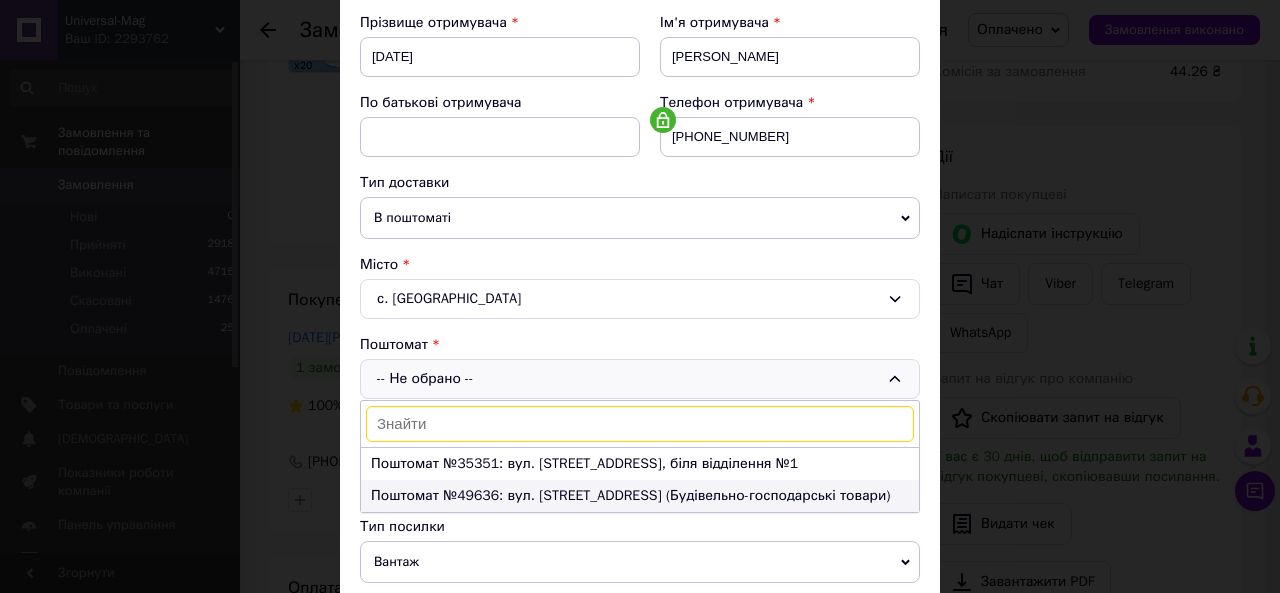 click on "Поштомат №49636: вул. [STREET_ADDRESS] (Будівельно-господарські товари)" at bounding box center (640, 496) 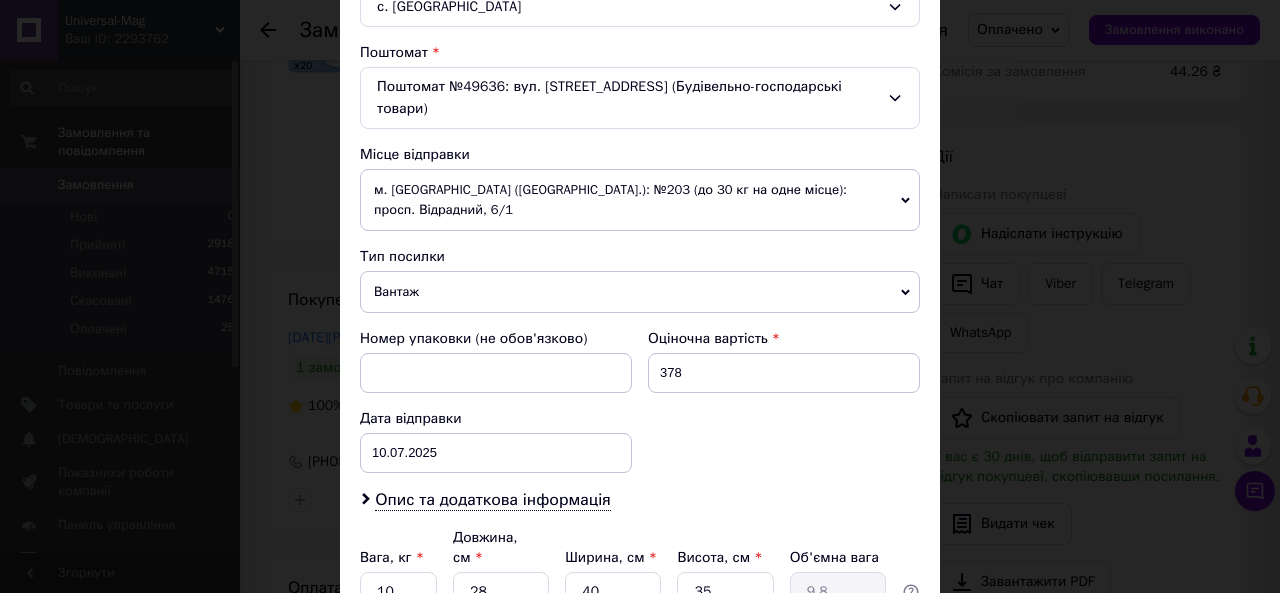 scroll, scrollTop: 600, scrollLeft: 0, axis: vertical 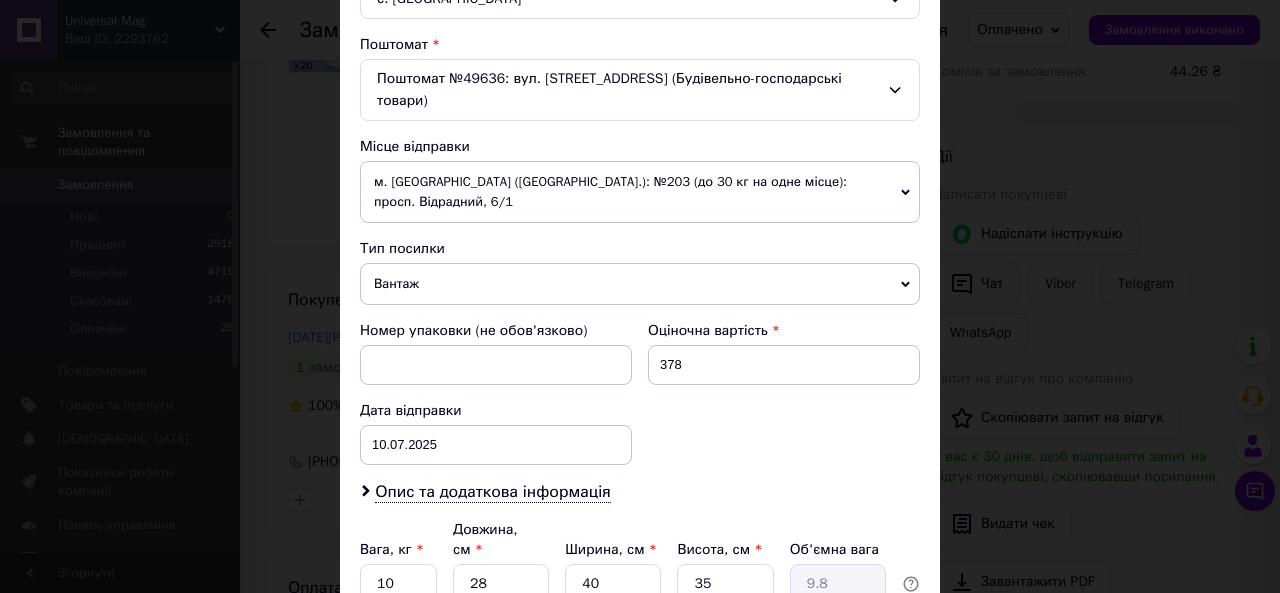 click 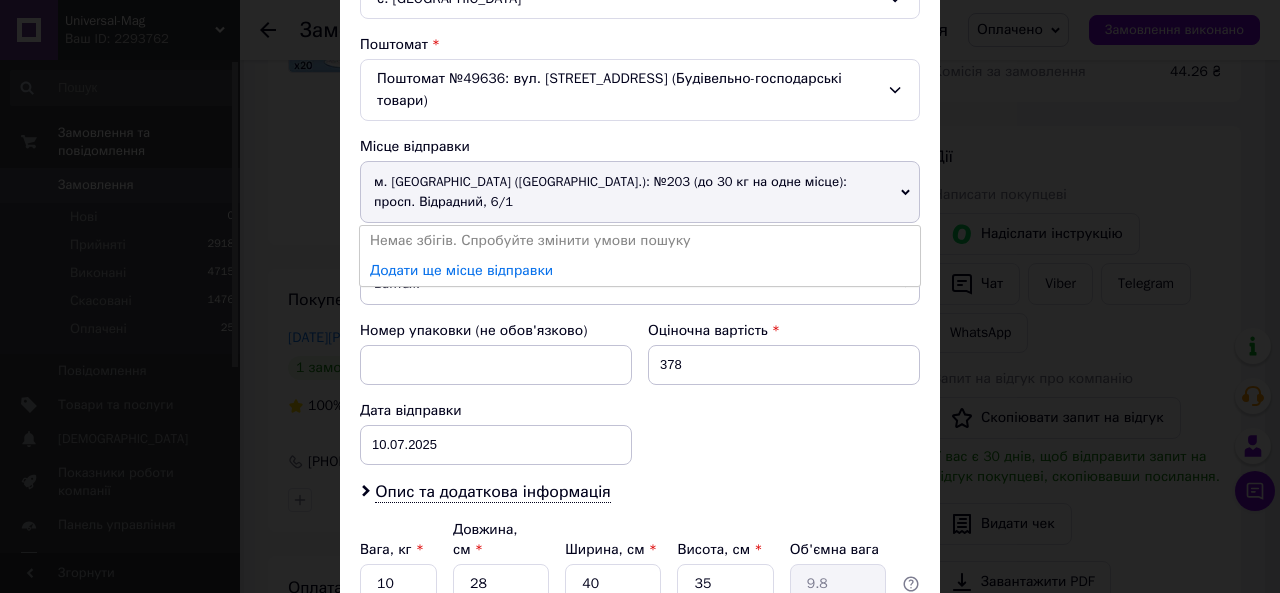 click 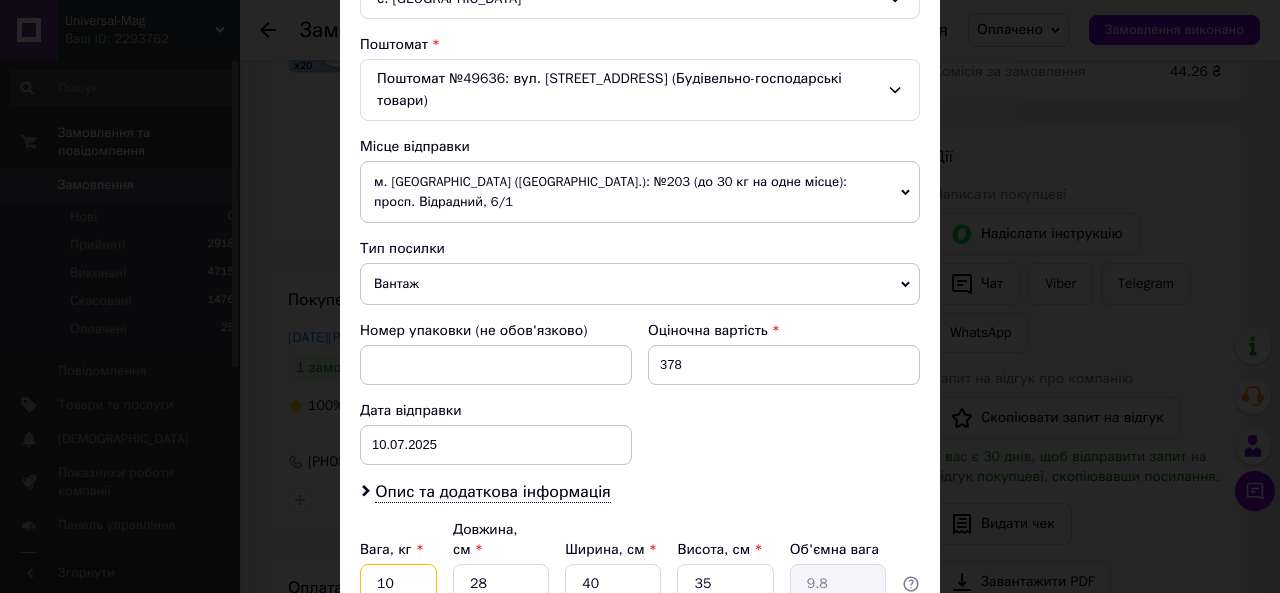 click on "10" at bounding box center [398, 584] 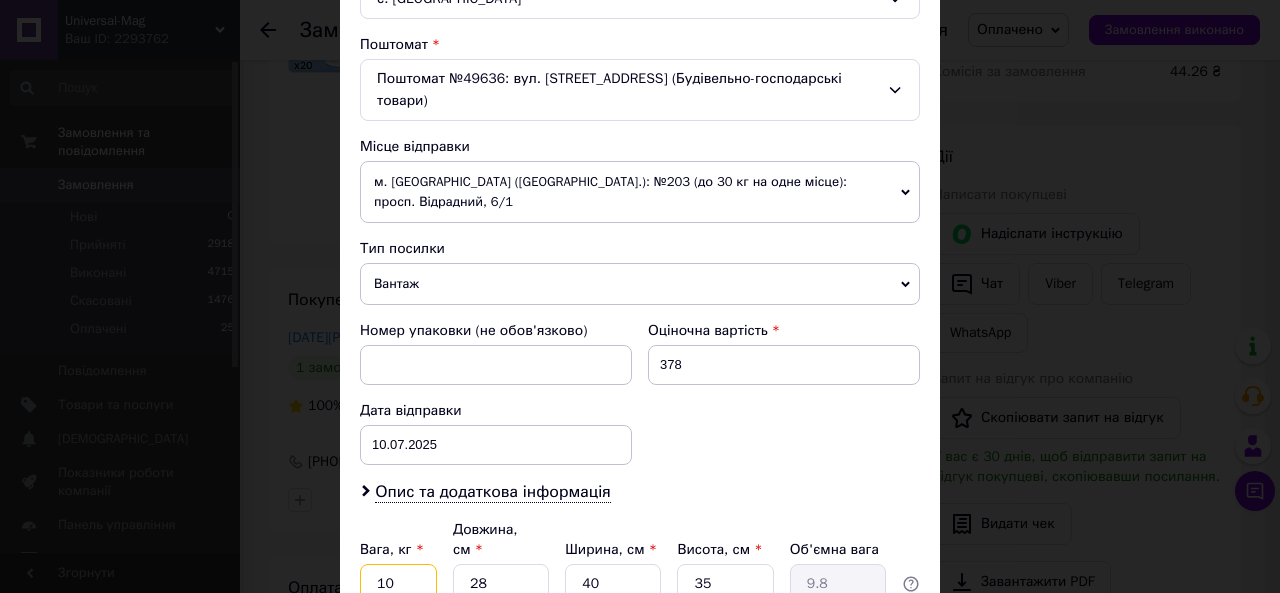 type on "1" 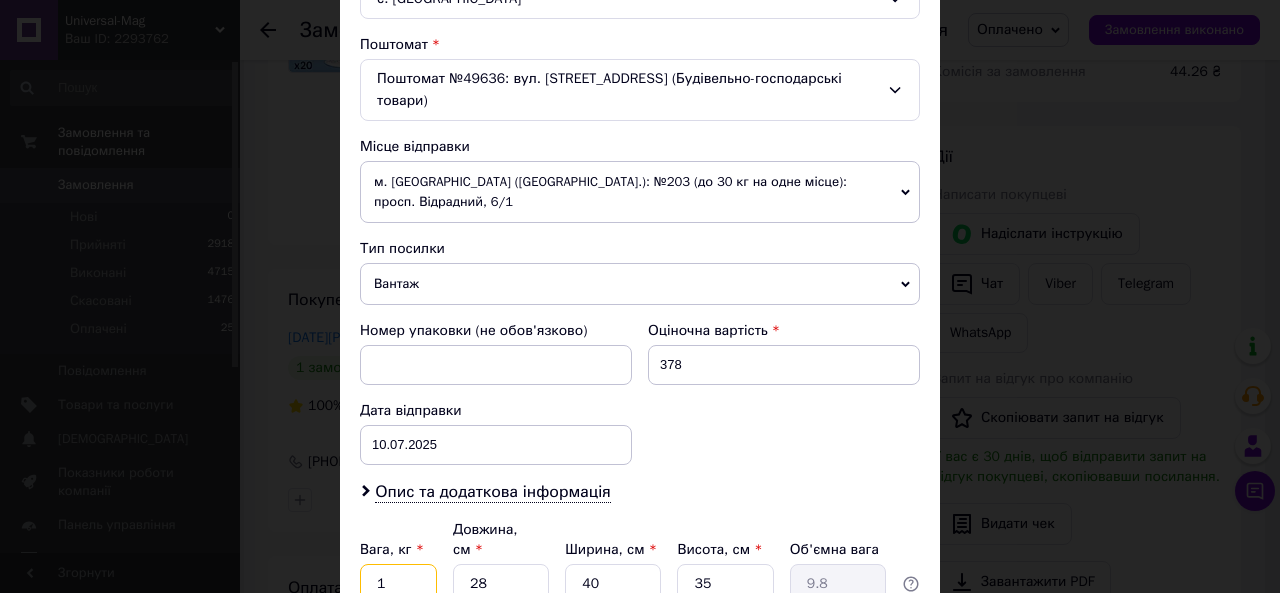 type on "1" 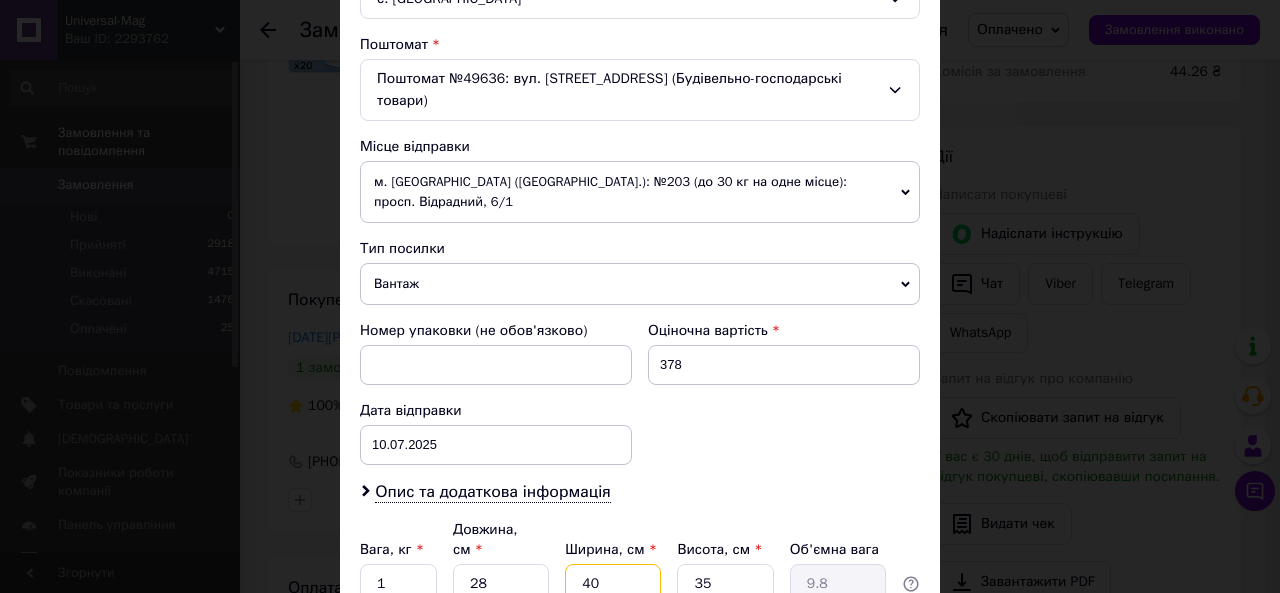 click on "40" at bounding box center (613, 584) 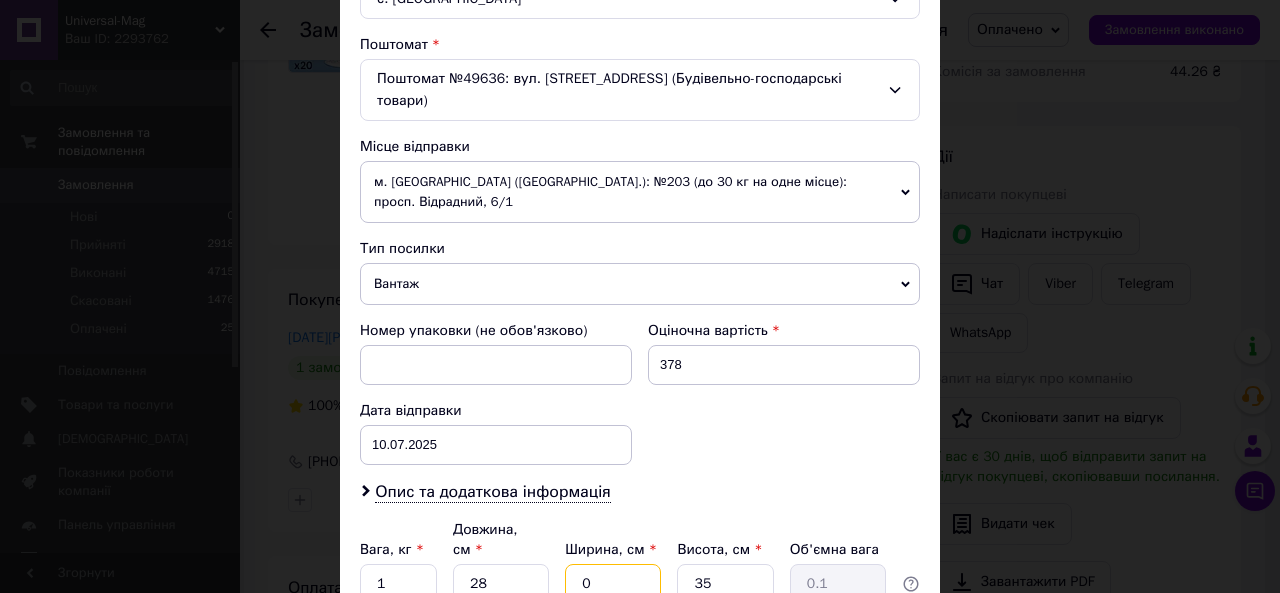 type on "30" 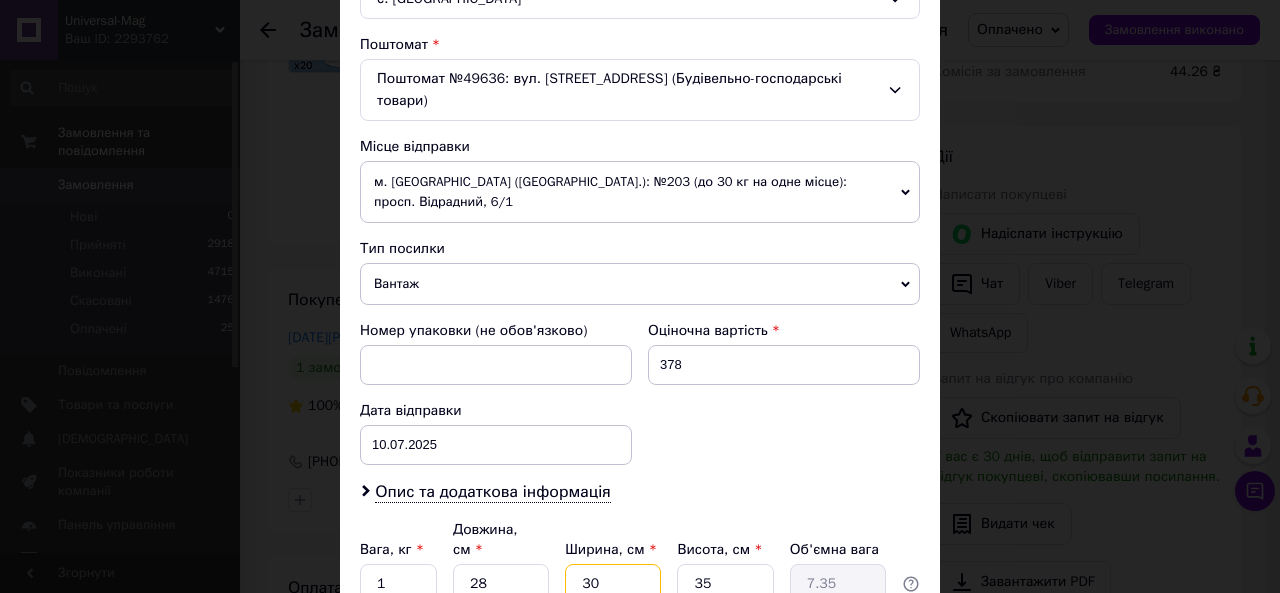 type on "30" 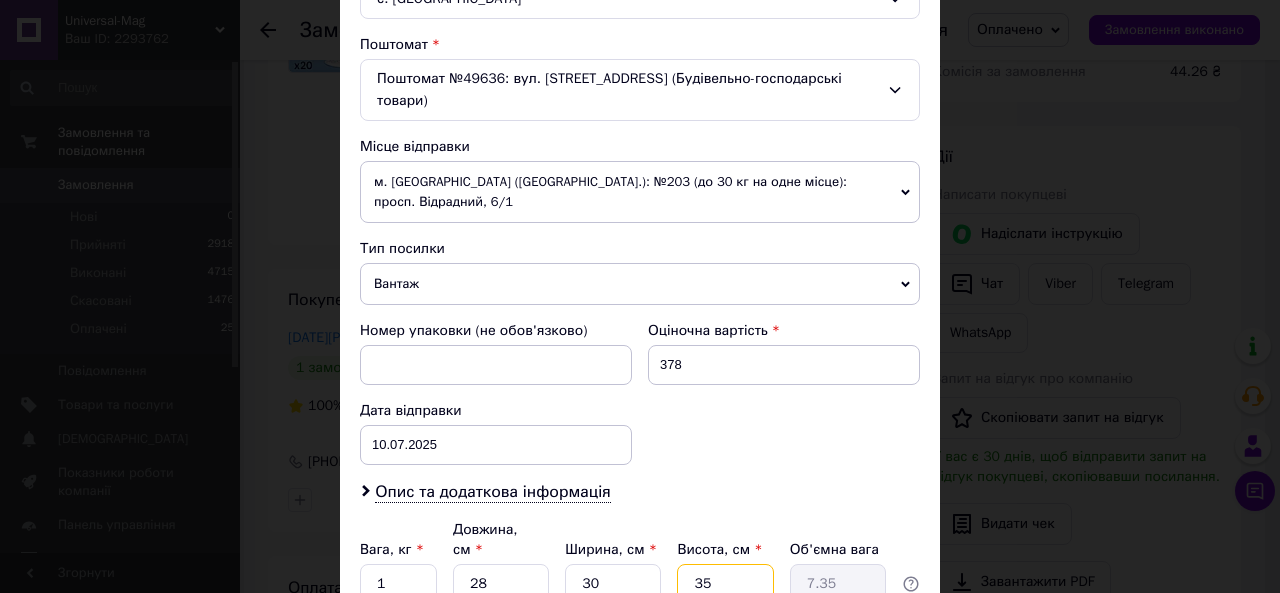 click on "35" at bounding box center [725, 584] 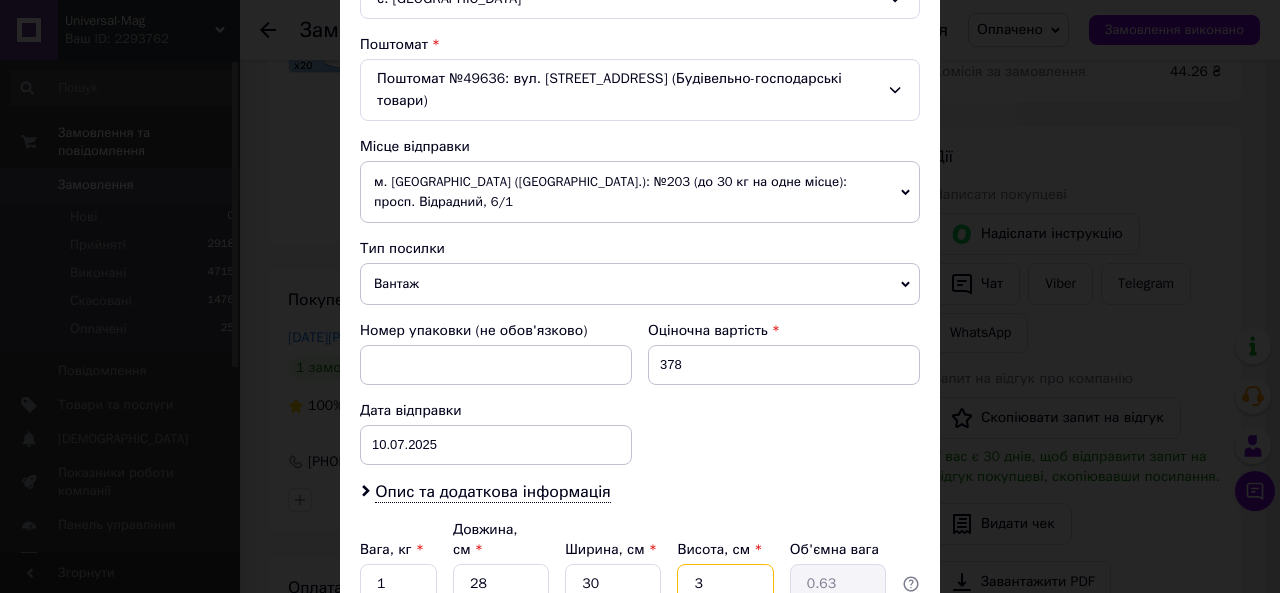 type on "30" 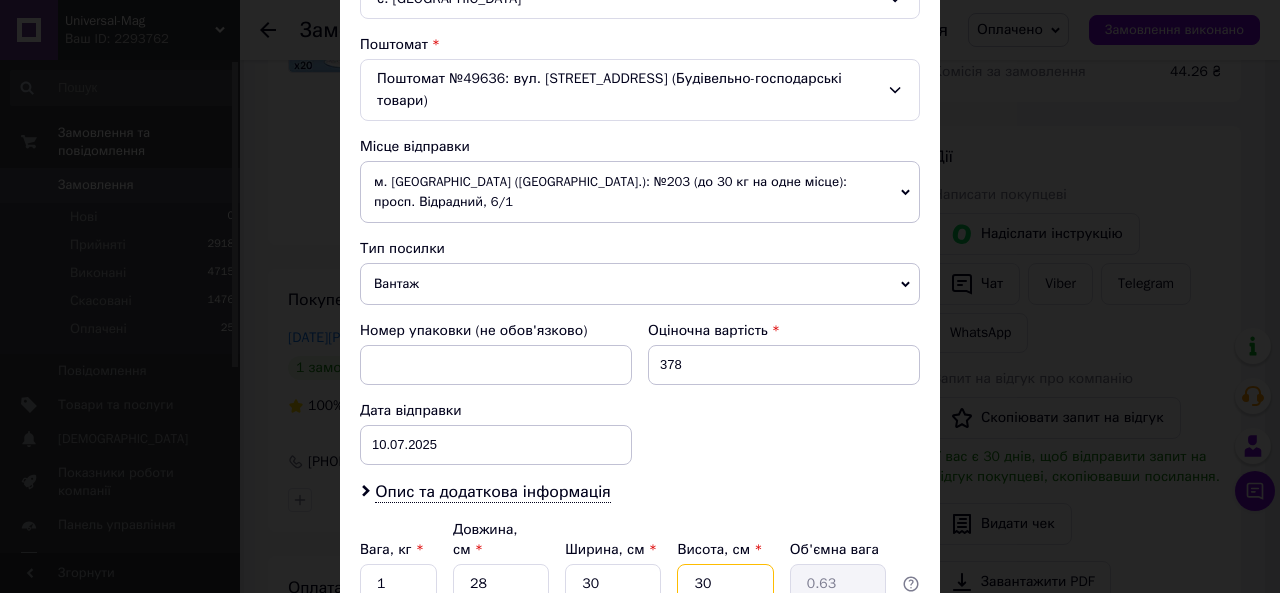 type on "6.3" 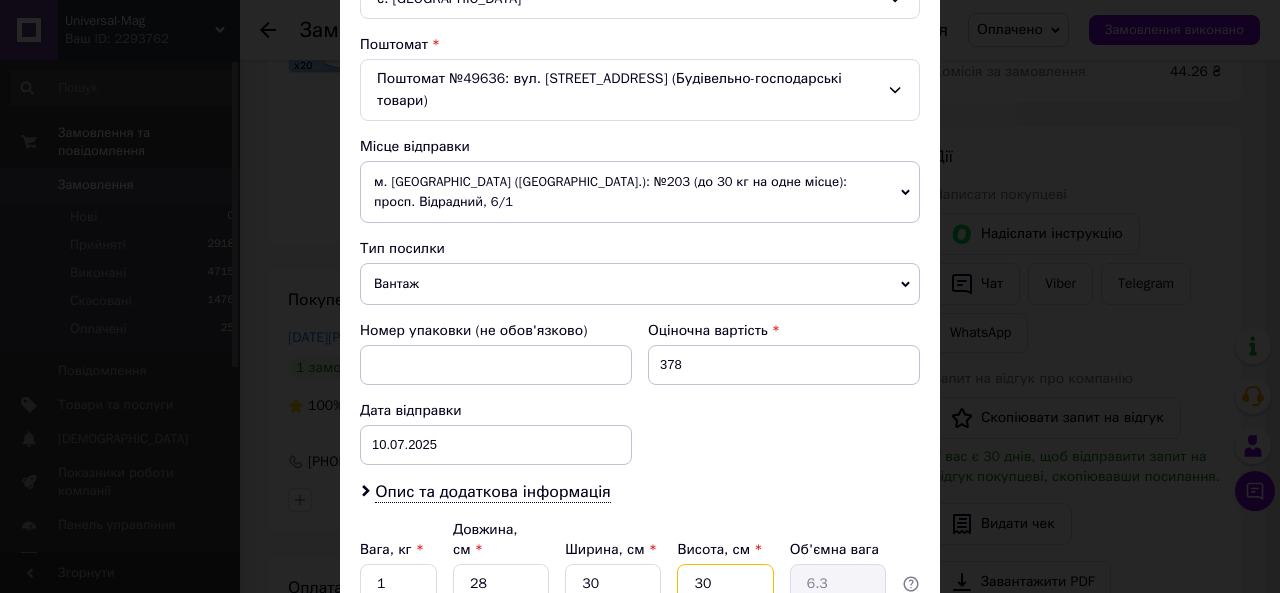 type on "30" 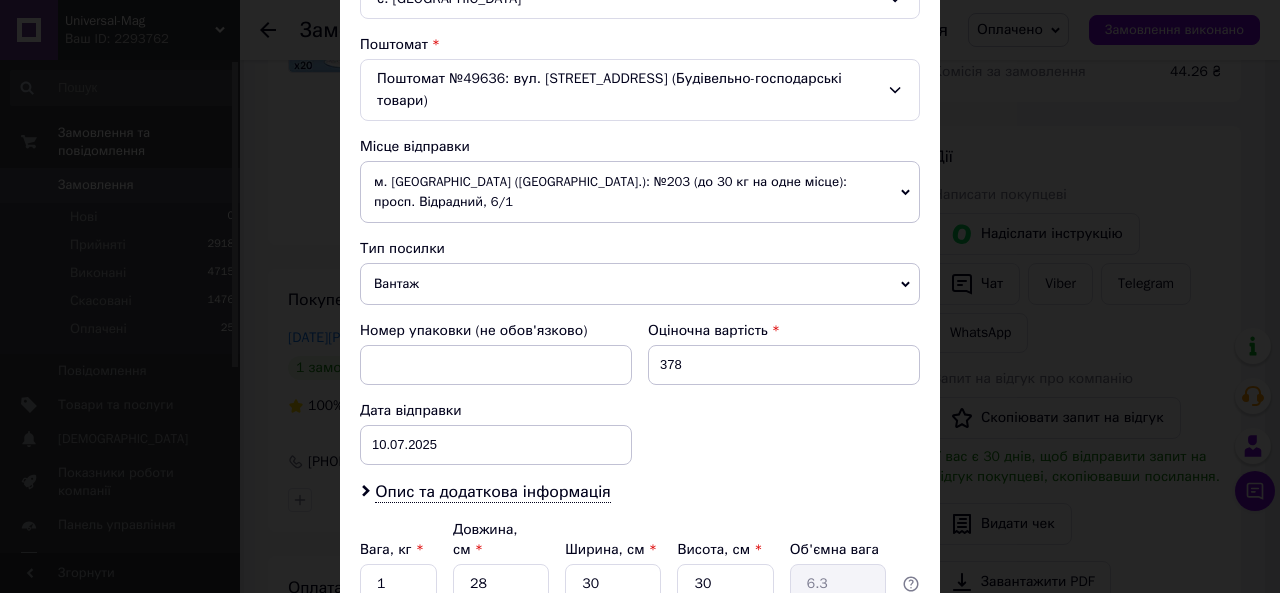 click on "Номер упаковки (не обов'язково) Оціночна вартість 378 Дата відправки [DATE] < 2025 > < Июль > Пн Вт Ср Чт Пт Сб Вс 30 1 2 3 4 5 6 7 8 9 10 11 12 13 14 15 16 17 18 19 20 21 22 23 24 25 26 27 28 29 30 31 1 2 3 4 5 6 7 8 9 10" at bounding box center [640, 393] 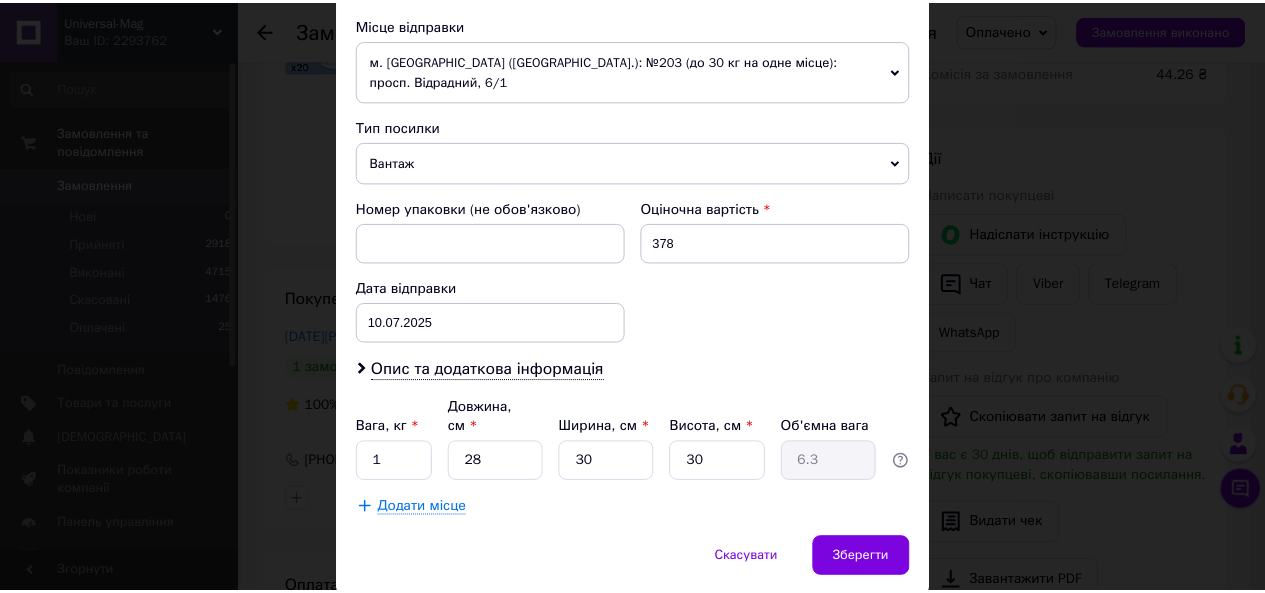 scroll, scrollTop: 726, scrollLeft: 0, axis: vertical 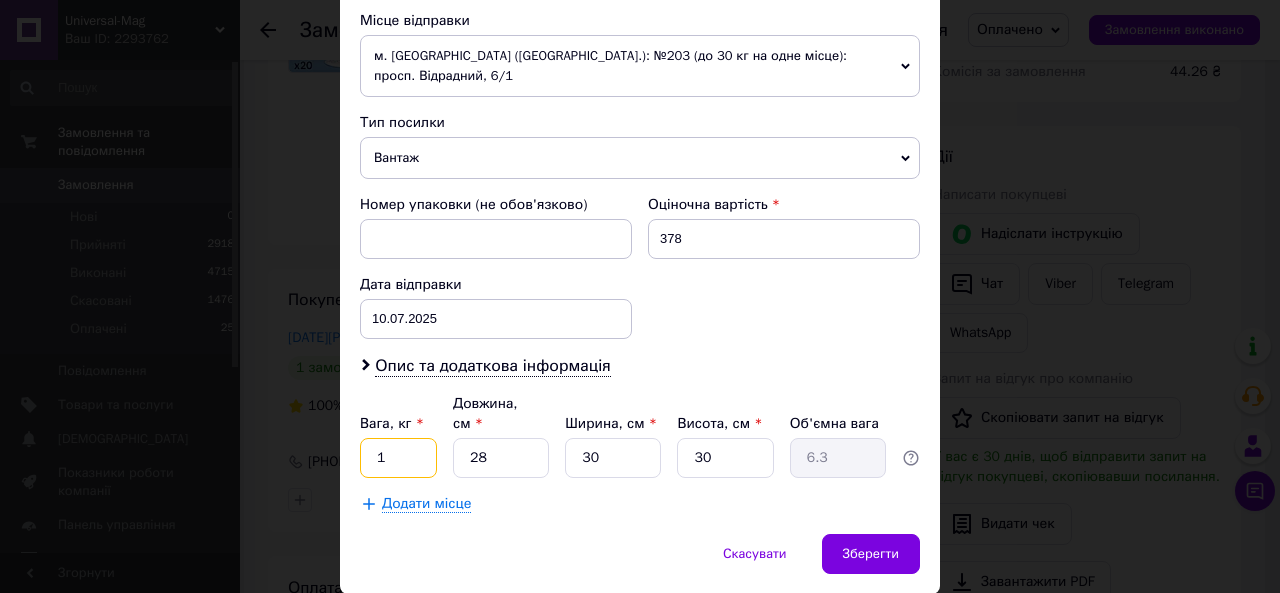 click on "1" at bounding box center (398, 458) 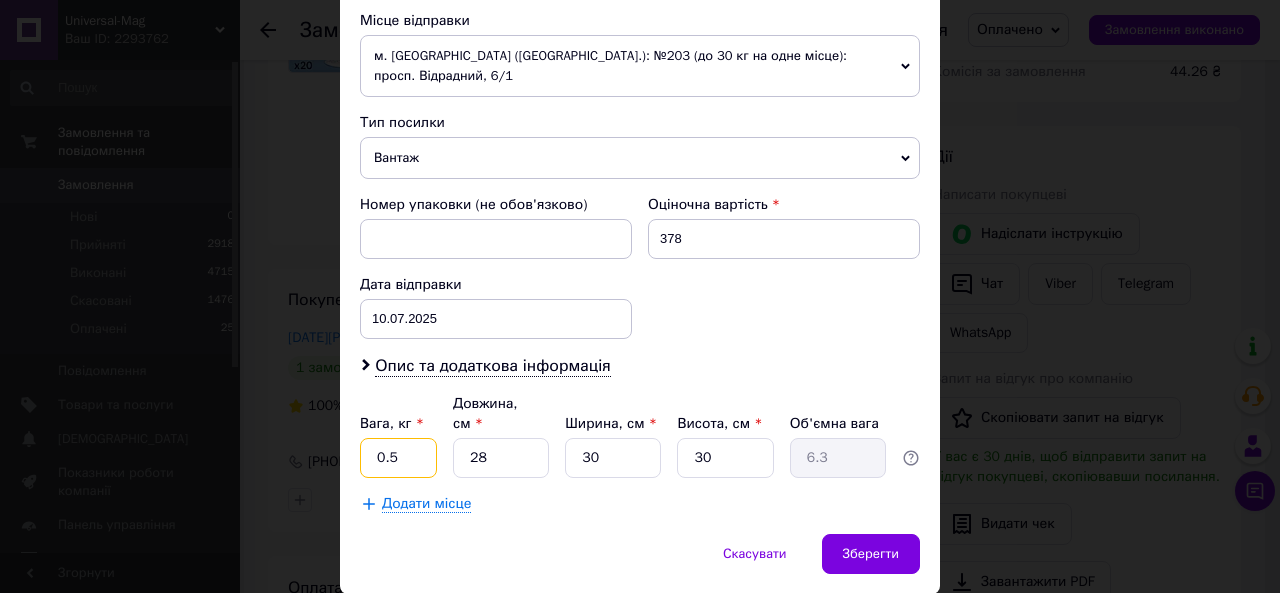 type on "0.5" 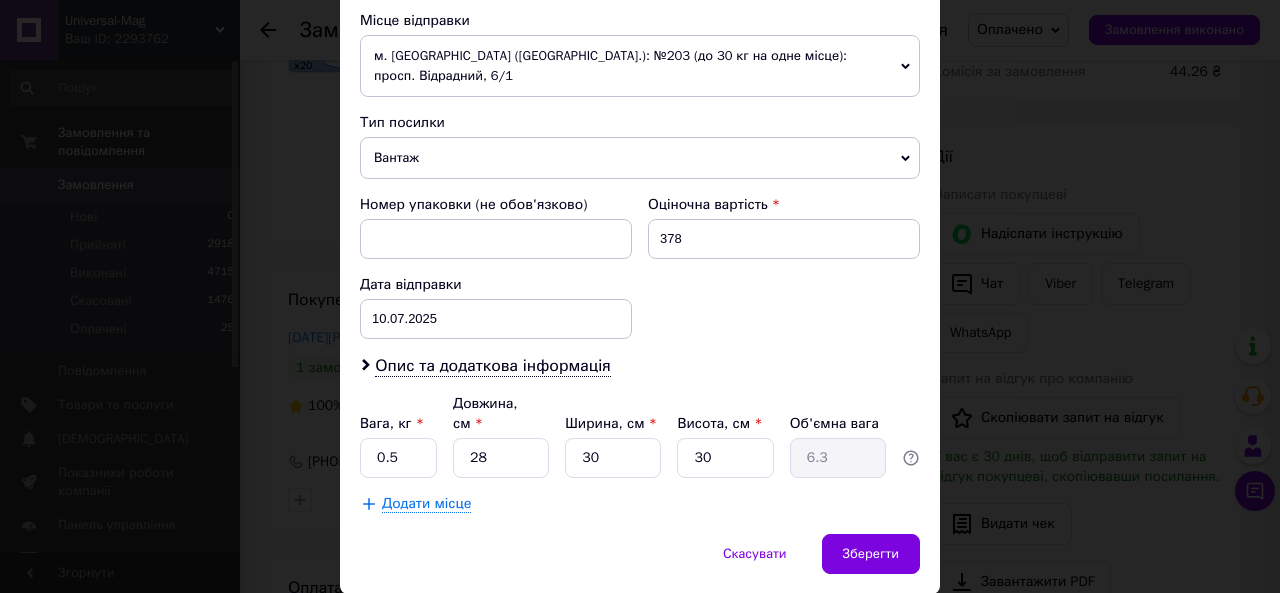 click on "Спосіб доставки Нова Пошта (платна) Платник Отримувач Відправник Прізвище отримувача [DATE] Ім'я отримувача [PERSON_NAME] батькові отримувача Телефон отримувача [PHONE_NUMBER] Тип доставки В поштоматі У відділенні Кур'єром Місто с. [GEOGRAPHIC_DATA] №49636: вул. [STREET_ADDRESS] (Будівельно-господарські товари) Місце відправки м. [GEOGRAPHIC_DATA] ([GEOGRAPHIC_DATA].): №203 (до 30 кг на одне місце): просп. Відрадний, 6/1 Немає збігів. Спробуйте змінити умови пошуку Додати ще місце відправки Тип посилки Вантаж Документи Номер упаковки (не обов'язково) Оціночна вартість 378 [DATE] < 2025 > < >" at bounding box center (640, -31) 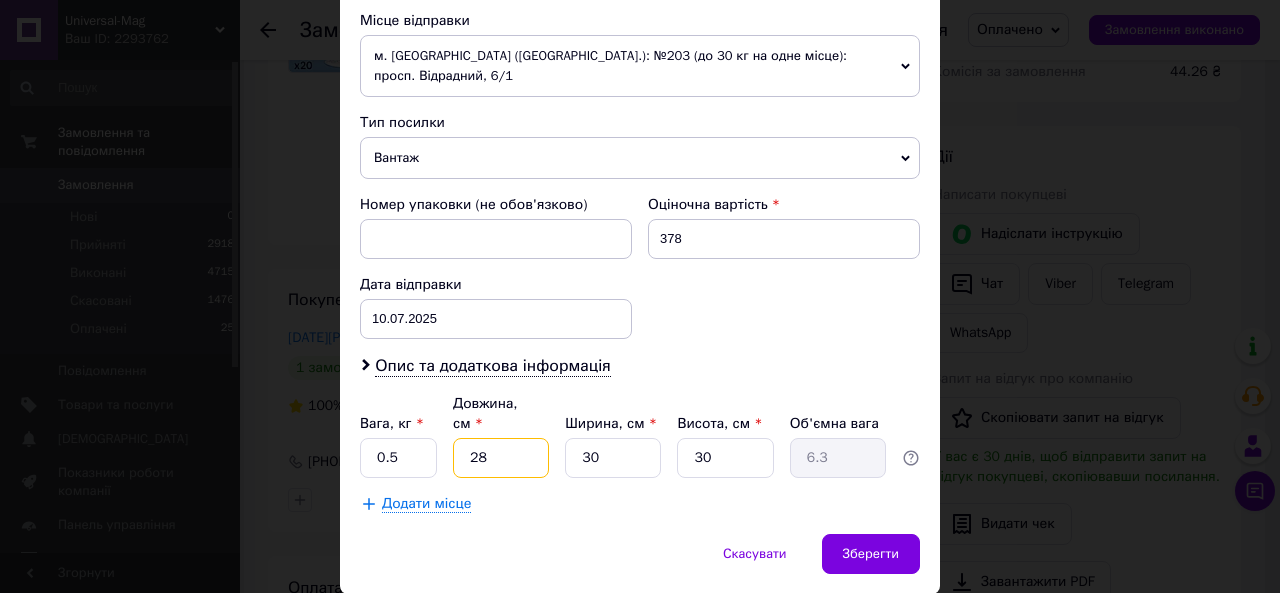 click on "28" at bounding box center [501, 458] 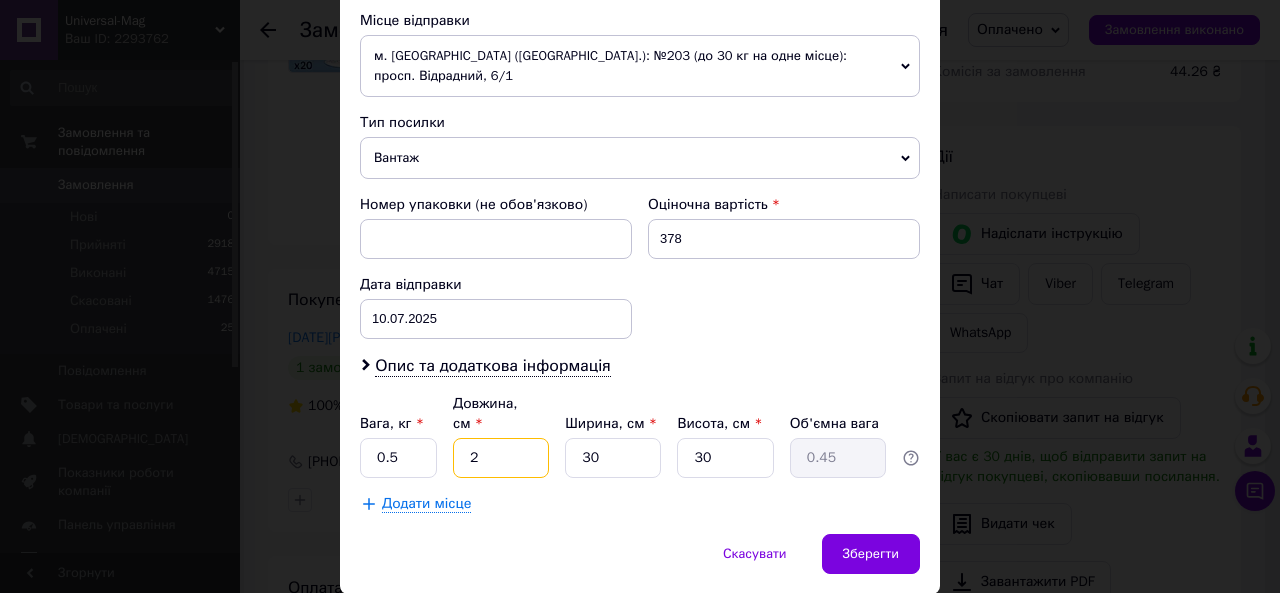 type on "25" 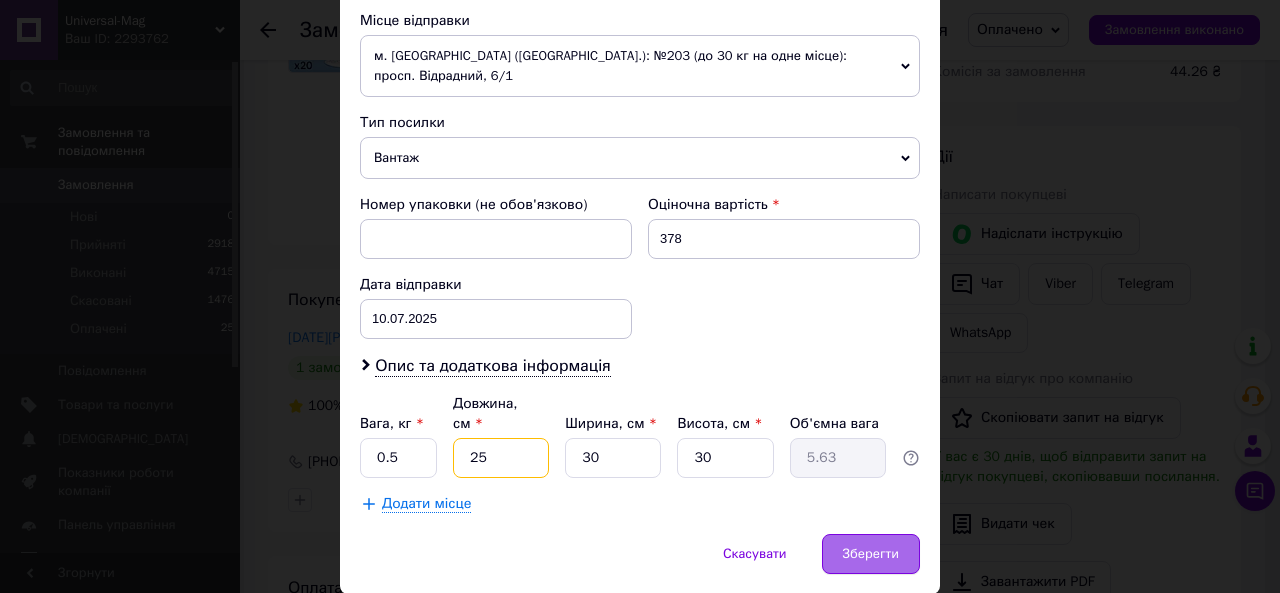 type on "25" 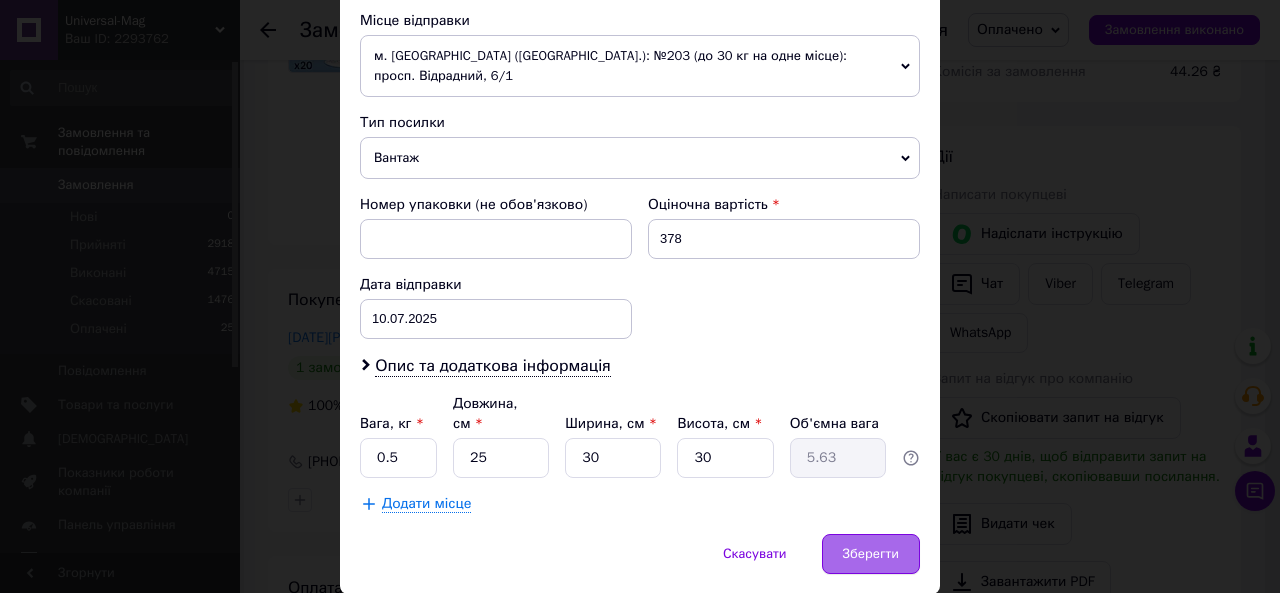 click on "Зберегти" at bounding box center [871, 554] 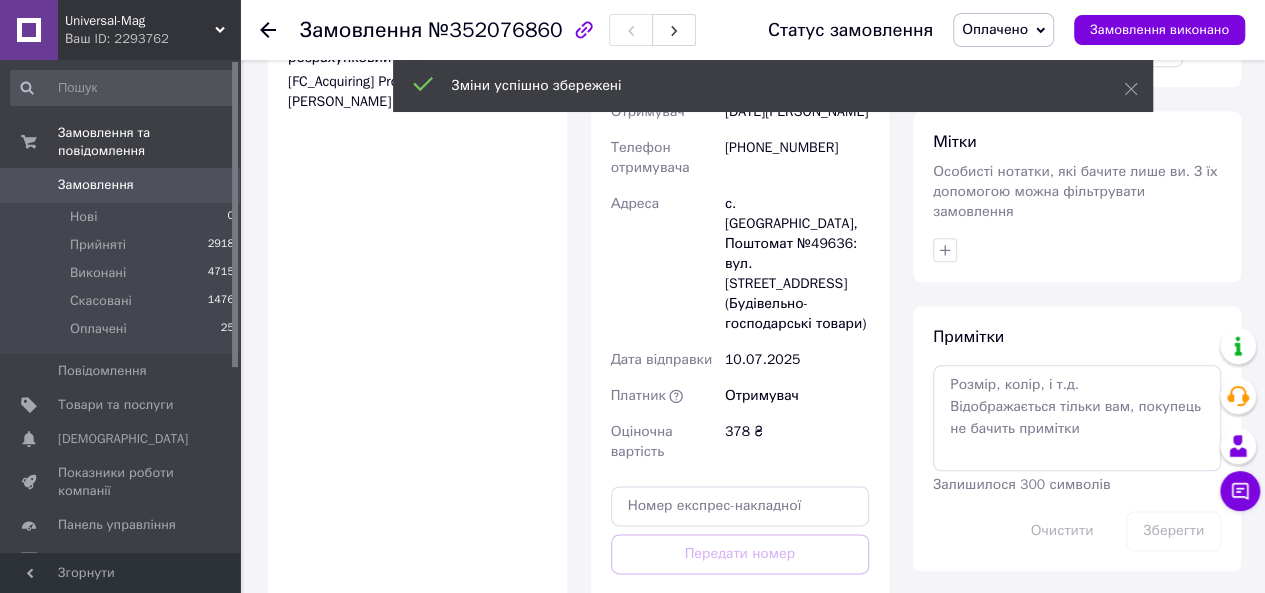 scroll, scrollTop: 1000, scrollLeft: 0, axis: vertical 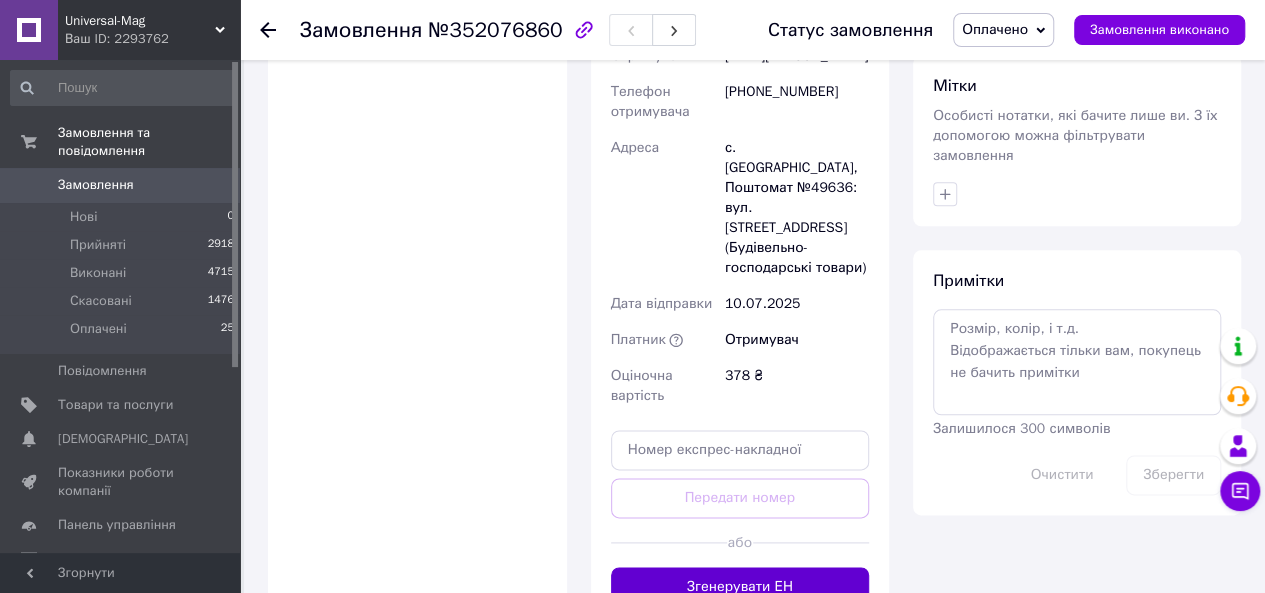 click on "Згенерувати ЕН" at bounding box center (740, 587) 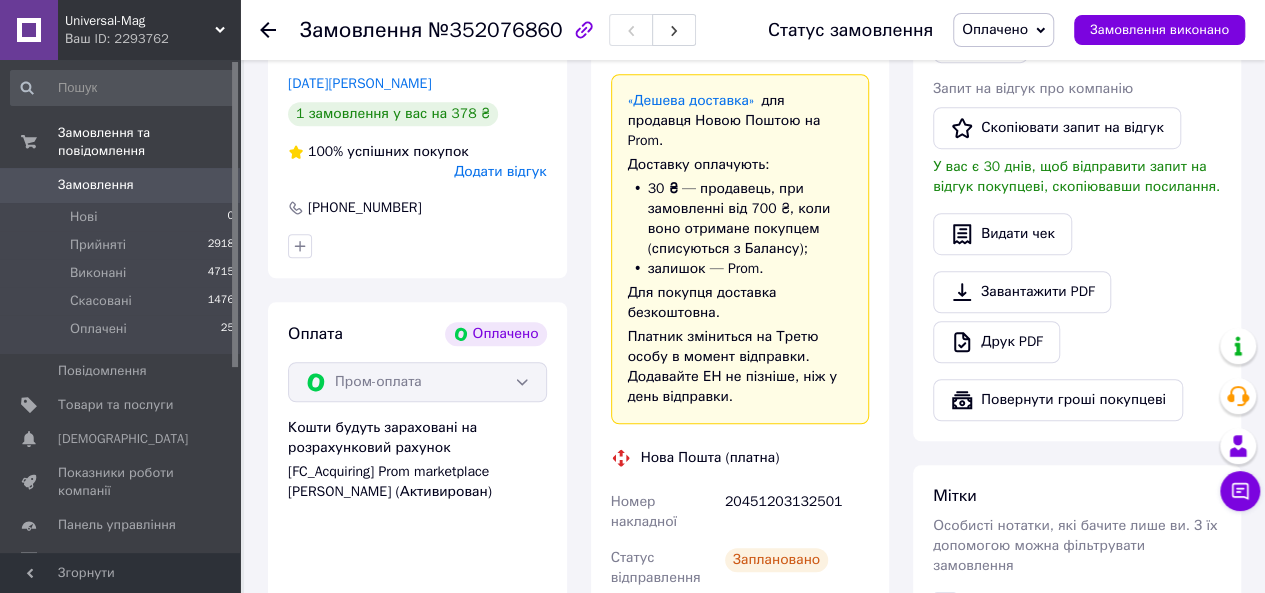 scroll, scrollTop: 600, scrollLeft: 0, axis: vertical 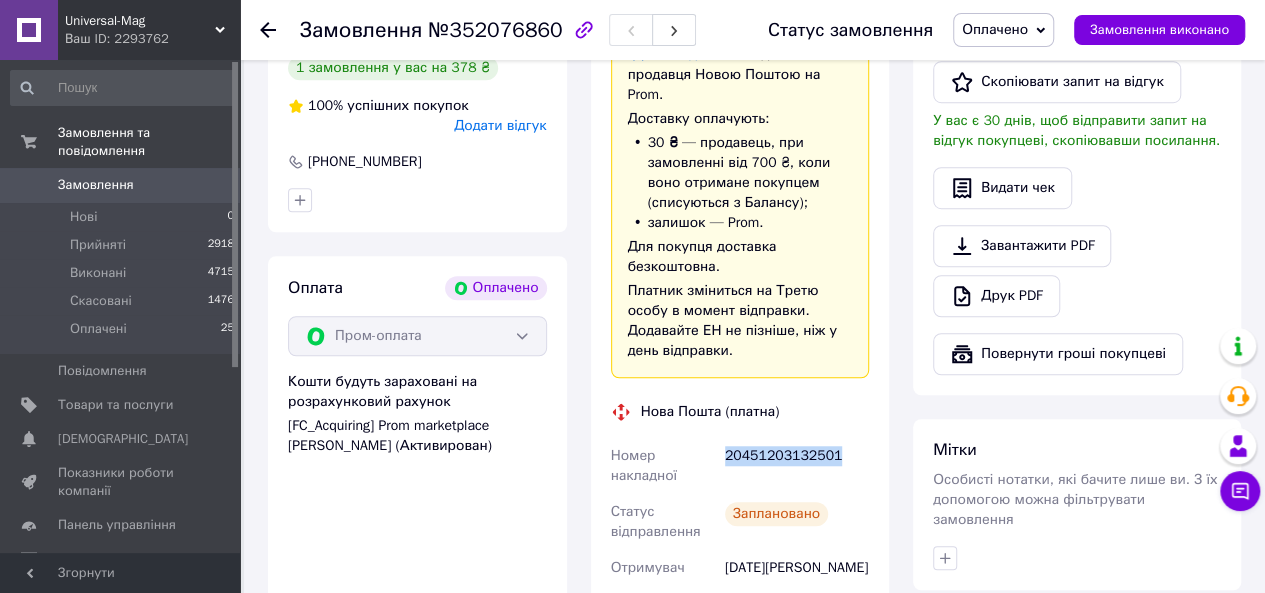 drag, startPoint x: 724, startPoint y: 377, endPoint x: 842, endPoint y: 377, distance: 118 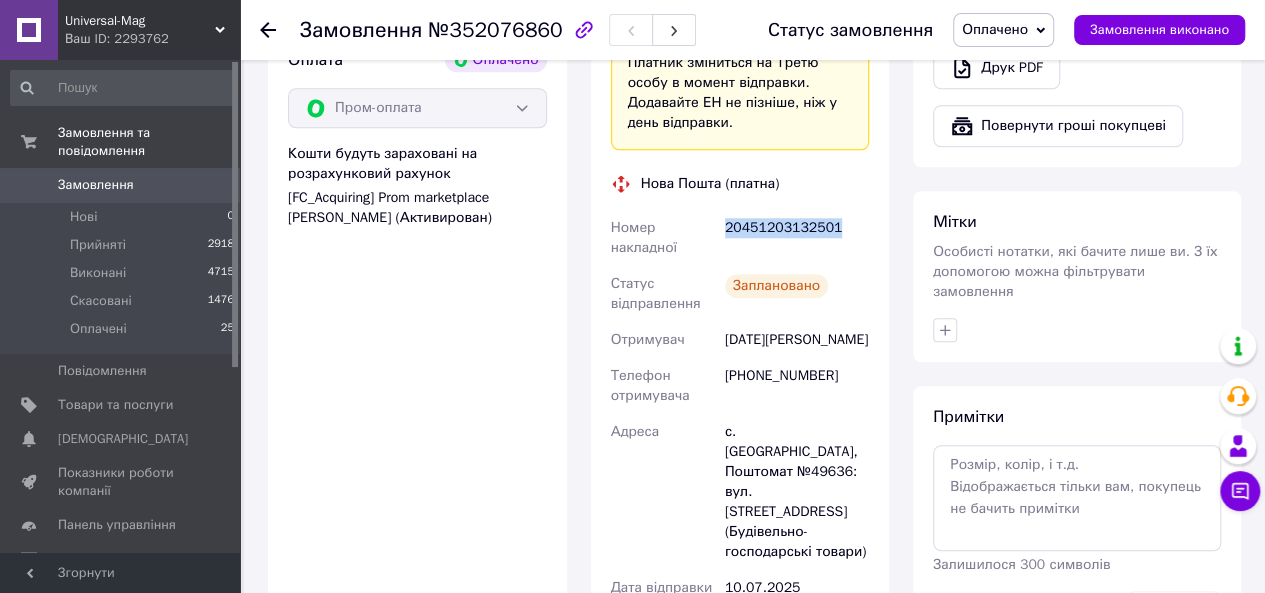 scroll, scrollTop: 1000, scrollLeft: 0, axis: vertical 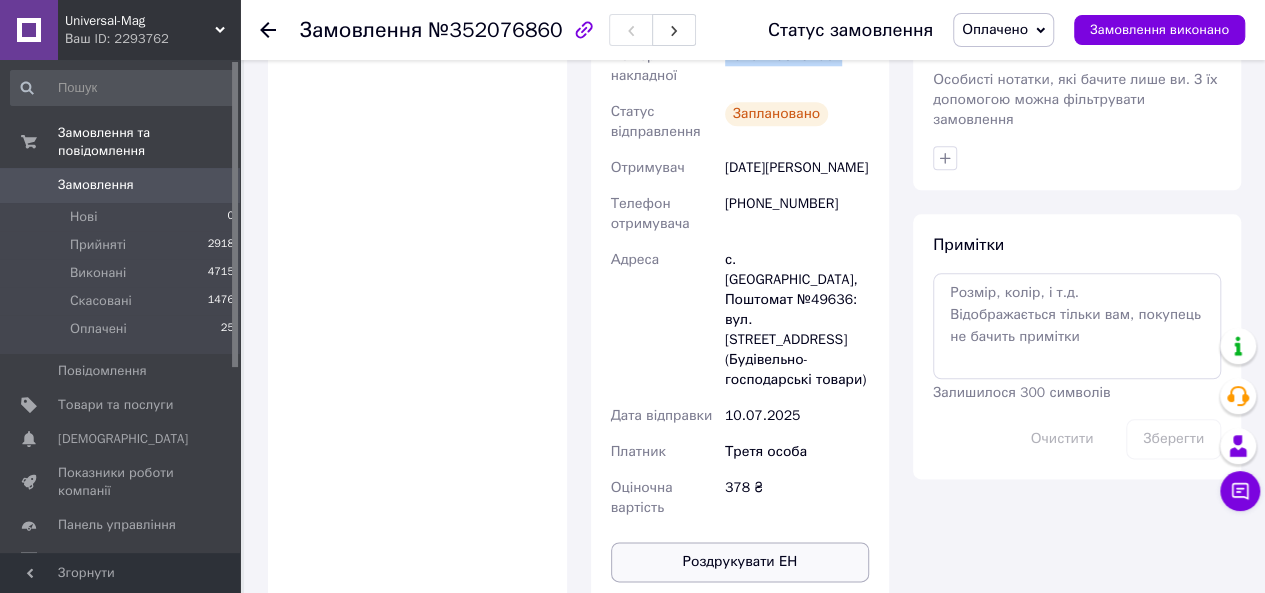 click on "Роздрукувати ЕН" at bounding box center (740, 562) 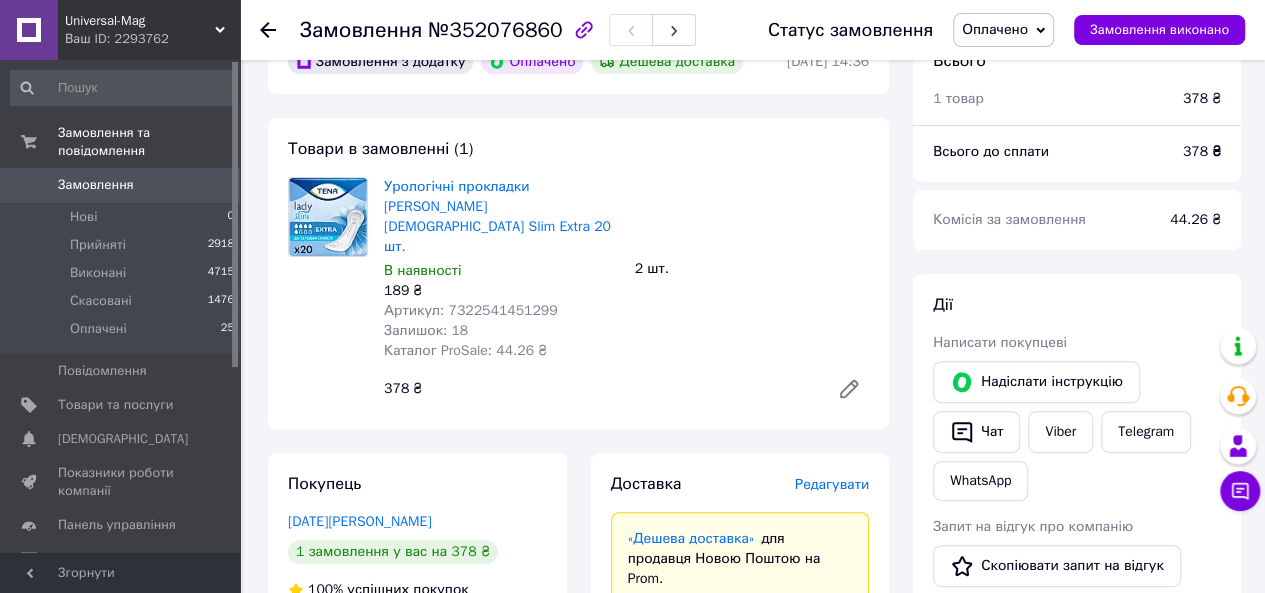 scroll, scrollTop: 100, scrollLeft: 0, axis: vertical 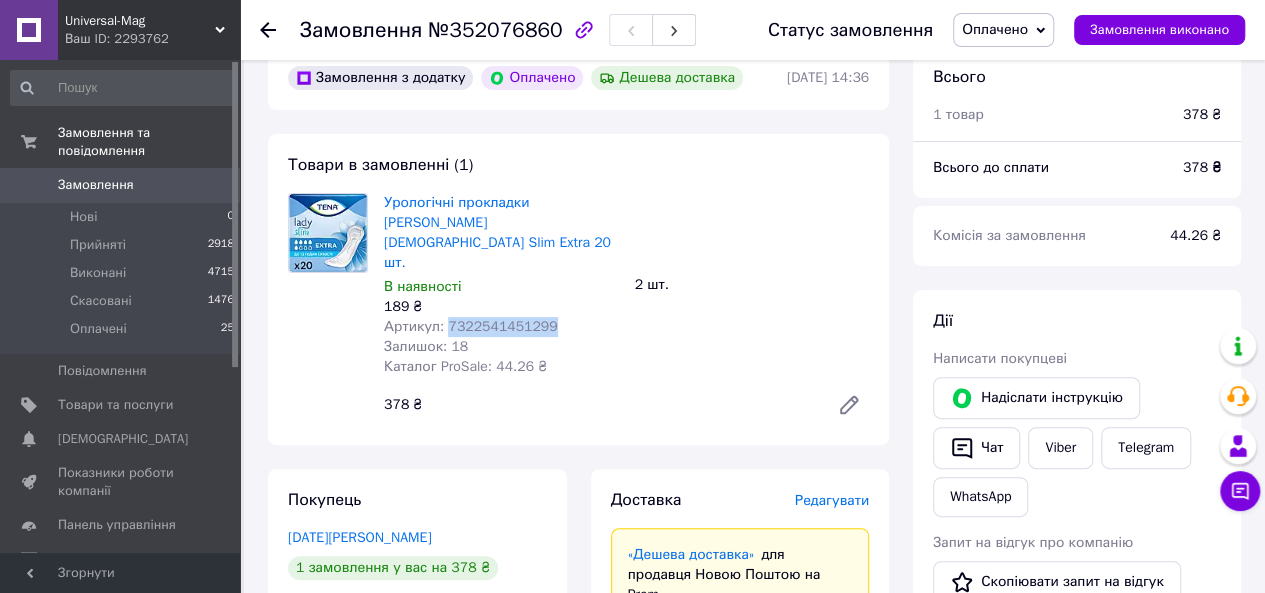 drag, startPoint x: 444, startPoint y: 287, endPoint x: 560, endPoint y: 285, distance: 116.01724 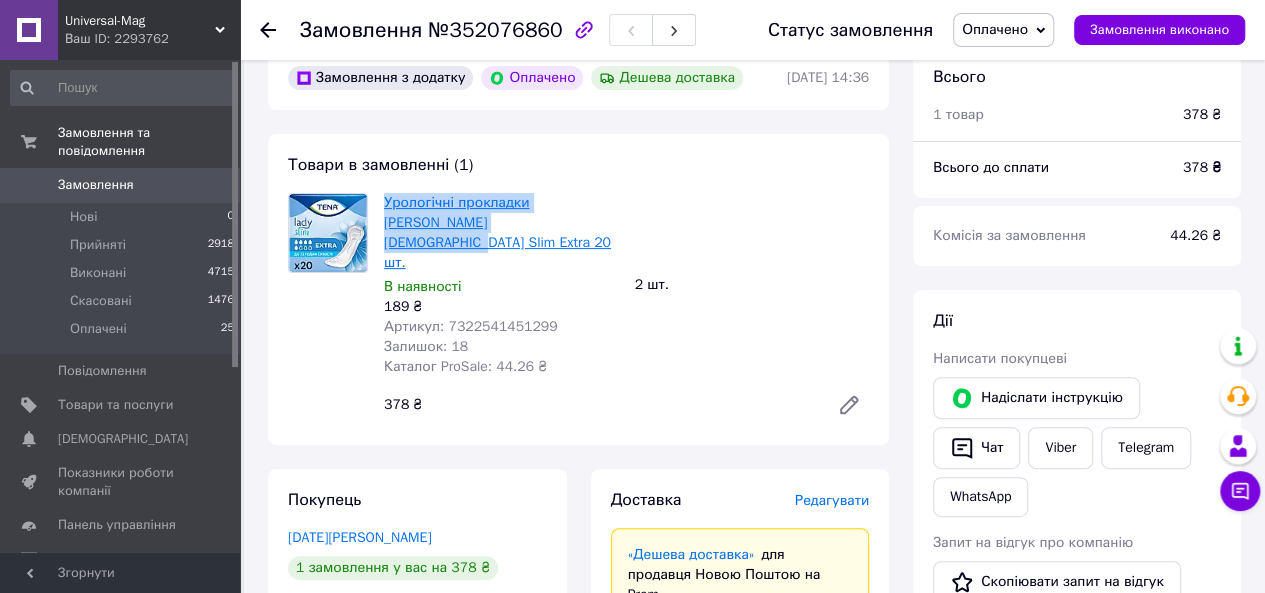 drag, startPoint x: 383, startPoint y: 197, endPoint x: 486, endPoint y: 221, distance: 105.75916 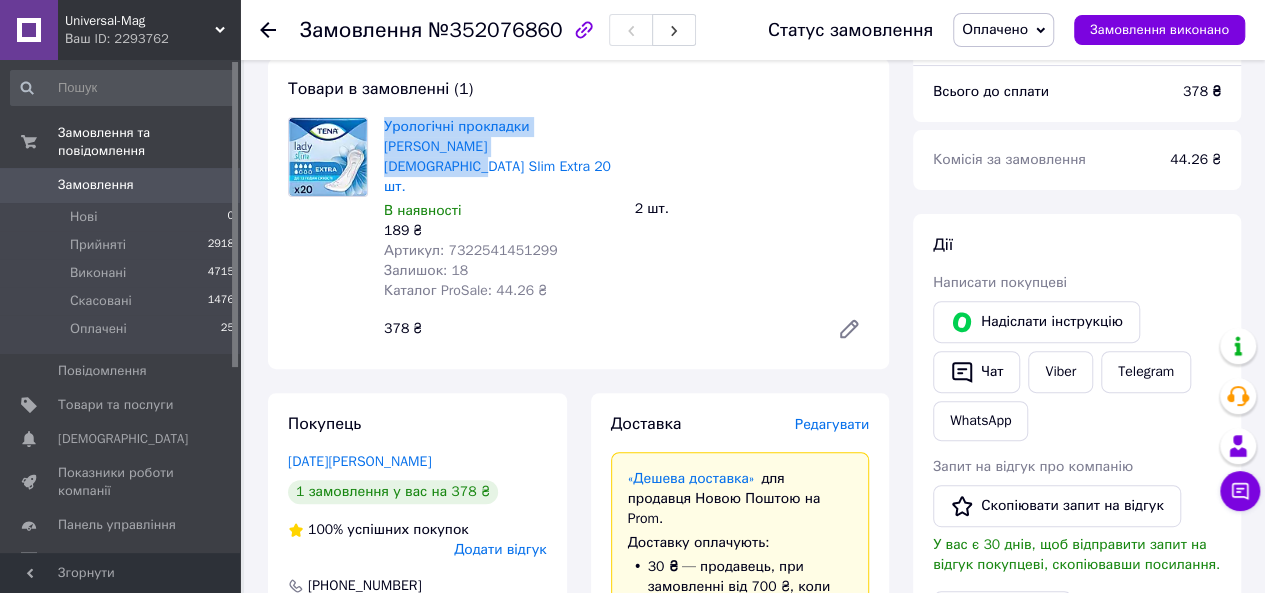 scroll, scrollTop: 0, scrollLeft: 0, axis: both 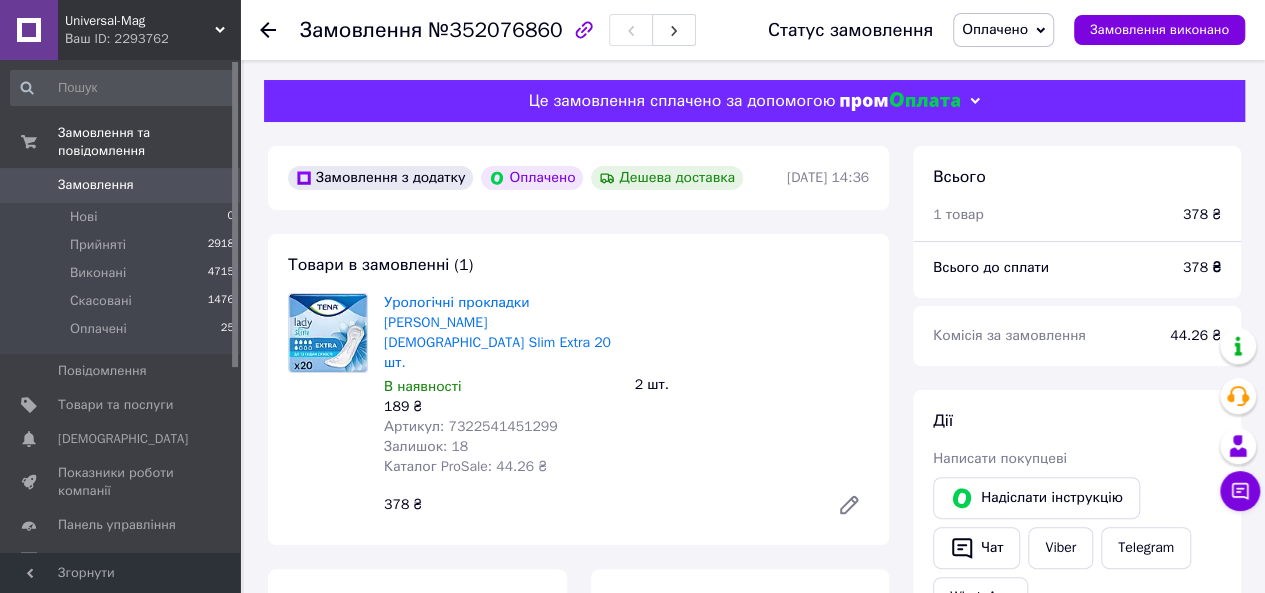 click on "Ваш ID: 2293762" at bounding box center [152, 39] 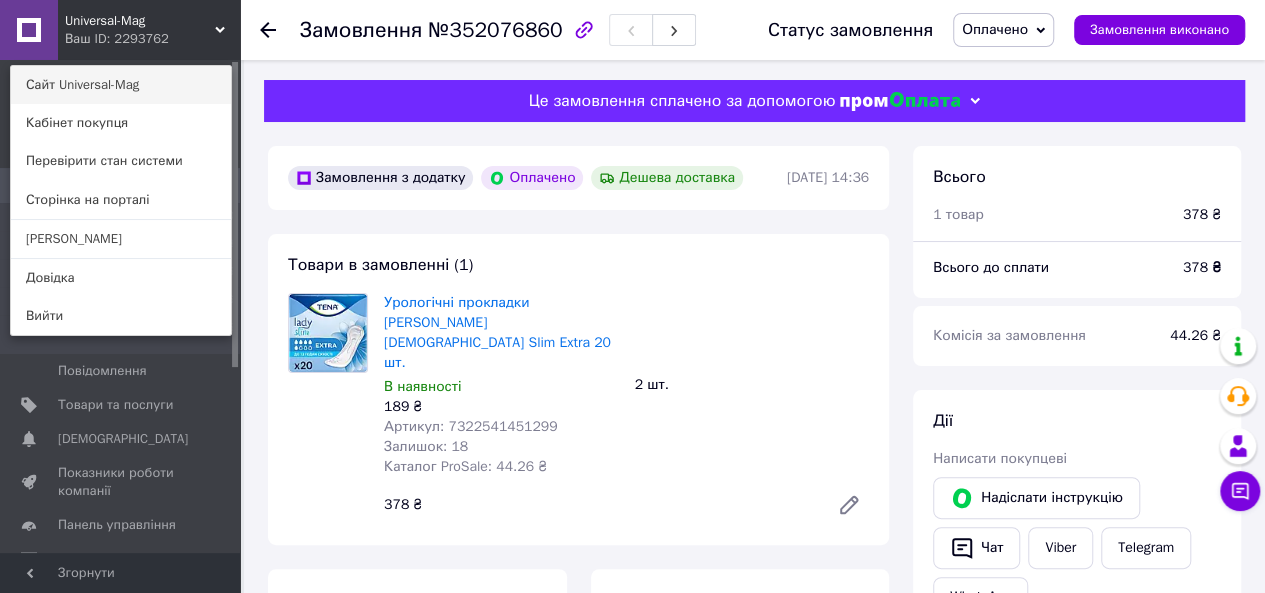 click on "Сайт Universal-Mag" at bounding box center (121, 85) 